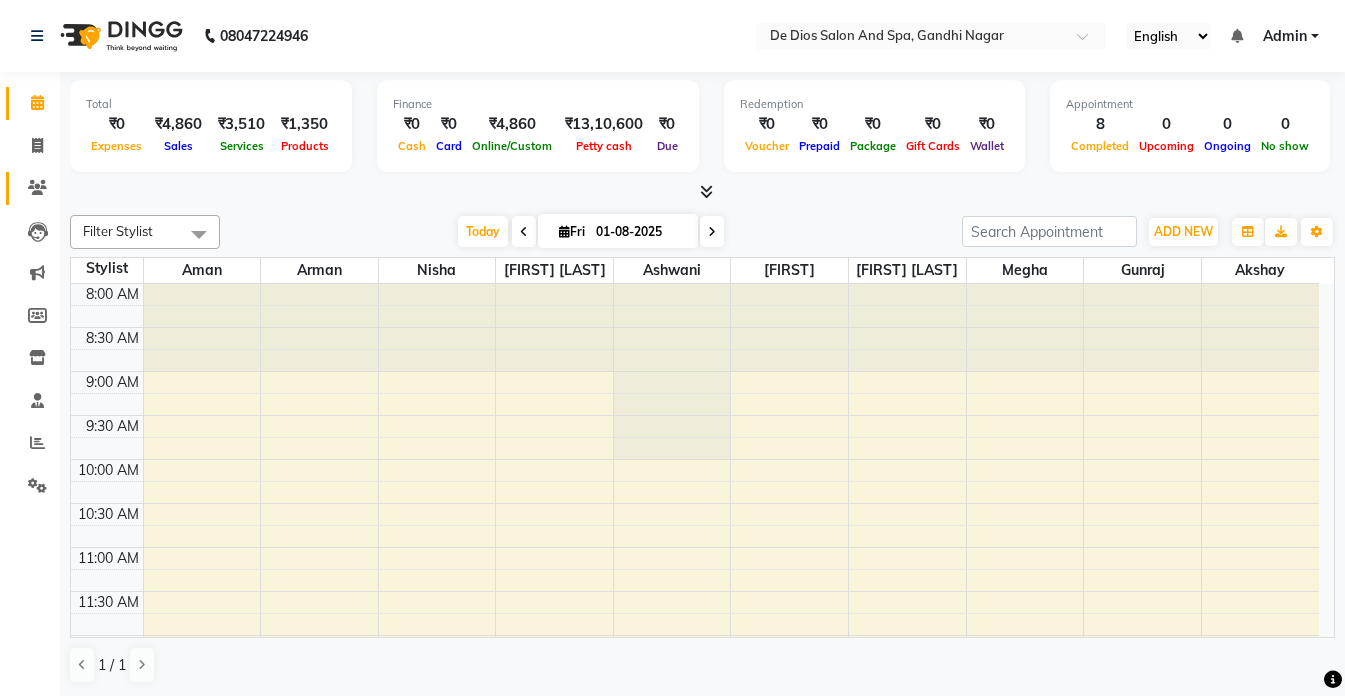 scroll, scrollTop: 0, scrollLeft: 0, axis: both 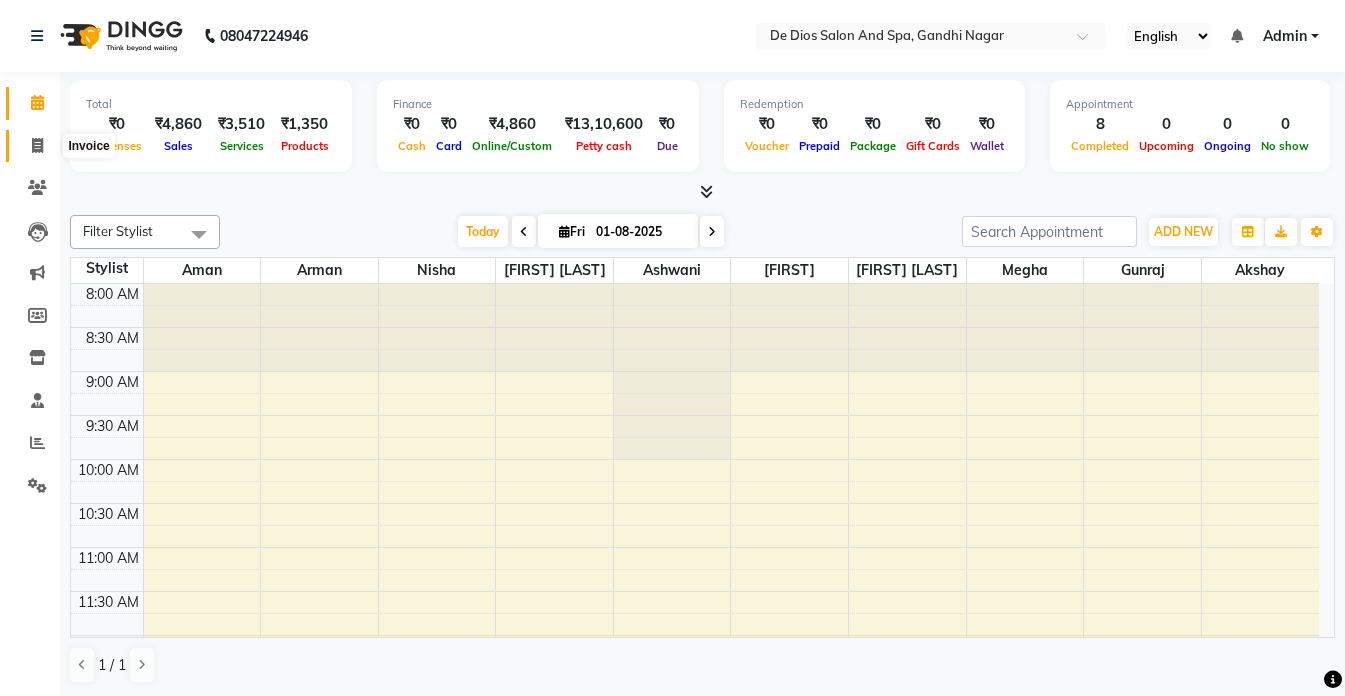 click 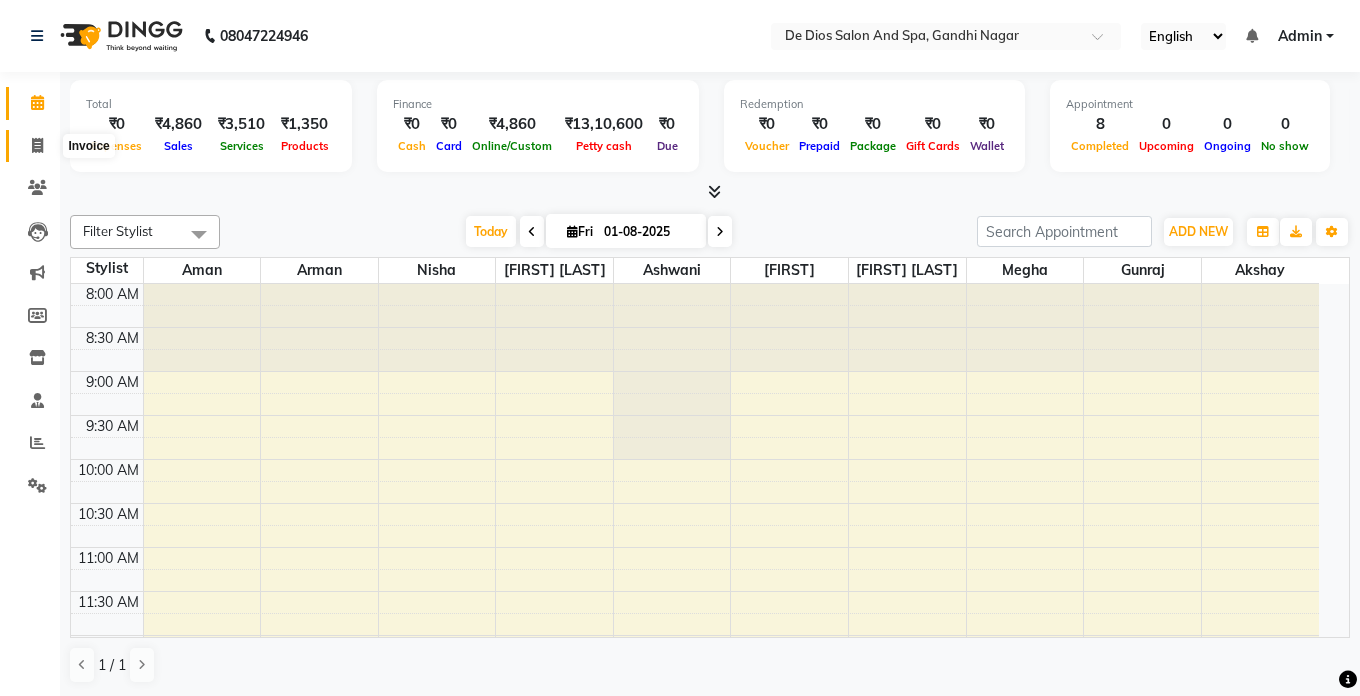select on "service" 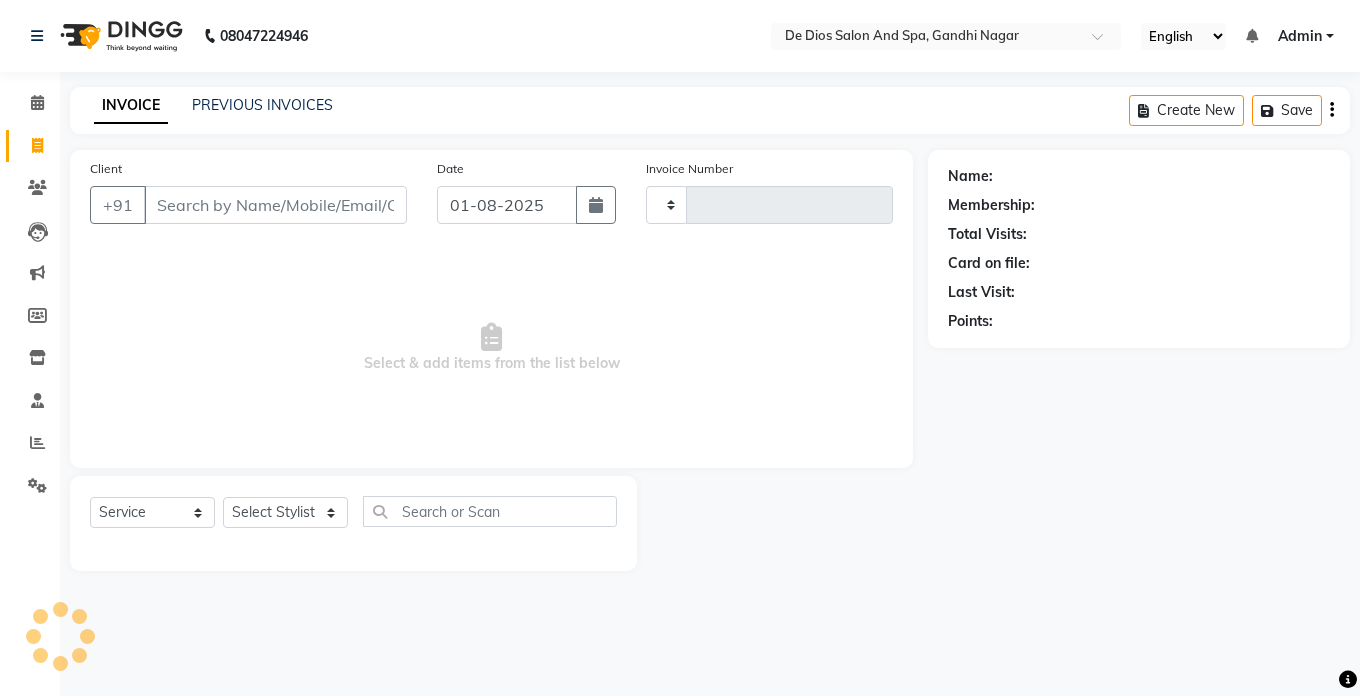 type on "1993" 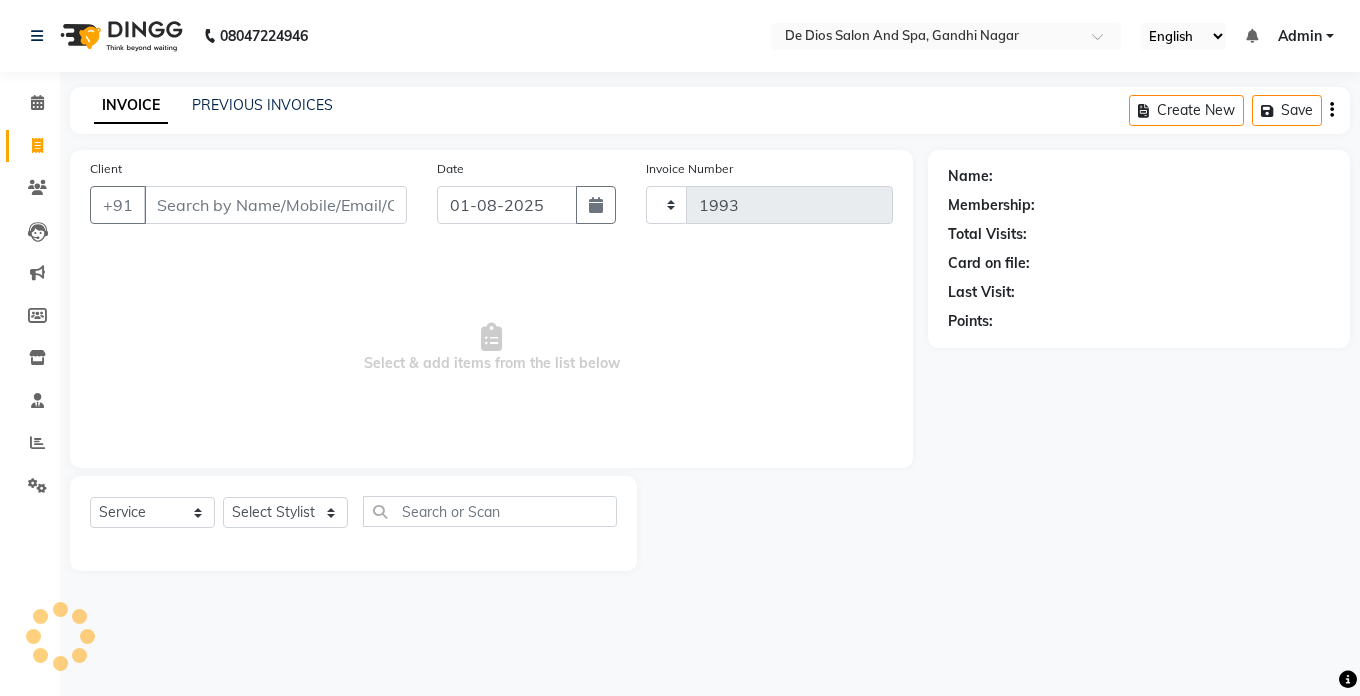 select on "6431" 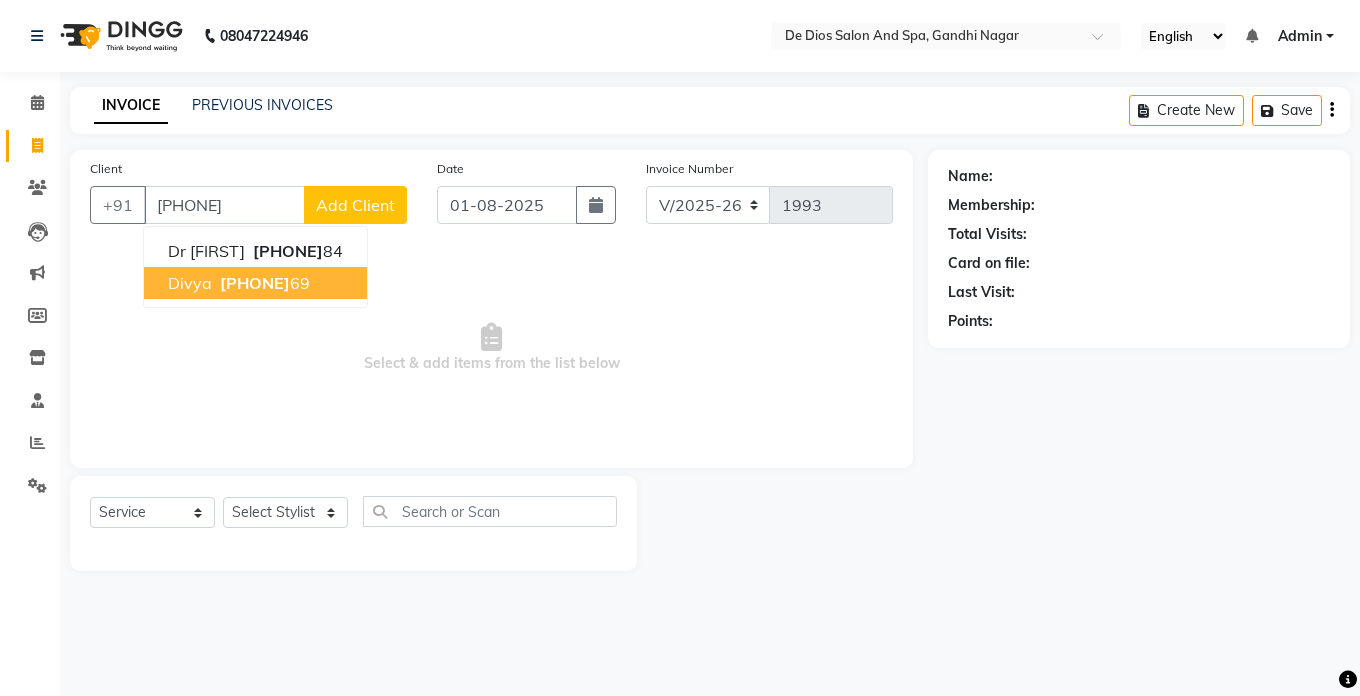 click on "[PHONE]" at bounding box center (255, 283) 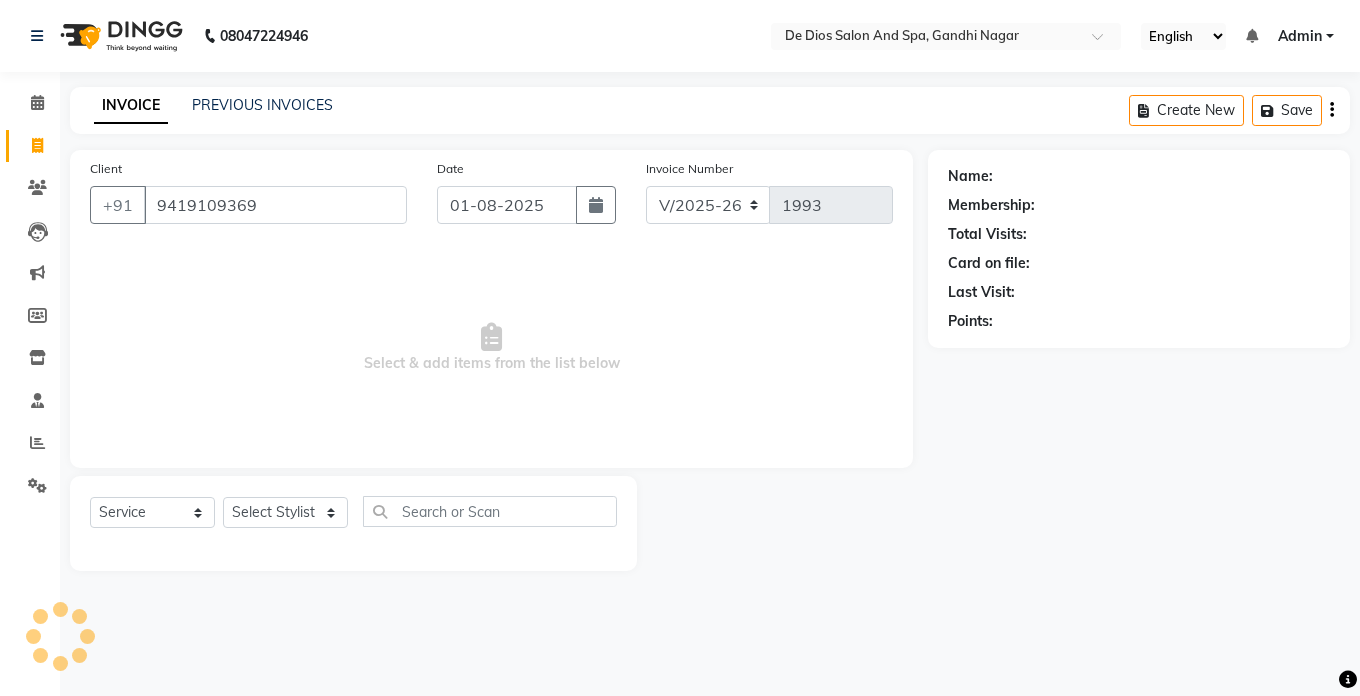 type on "9419109369" 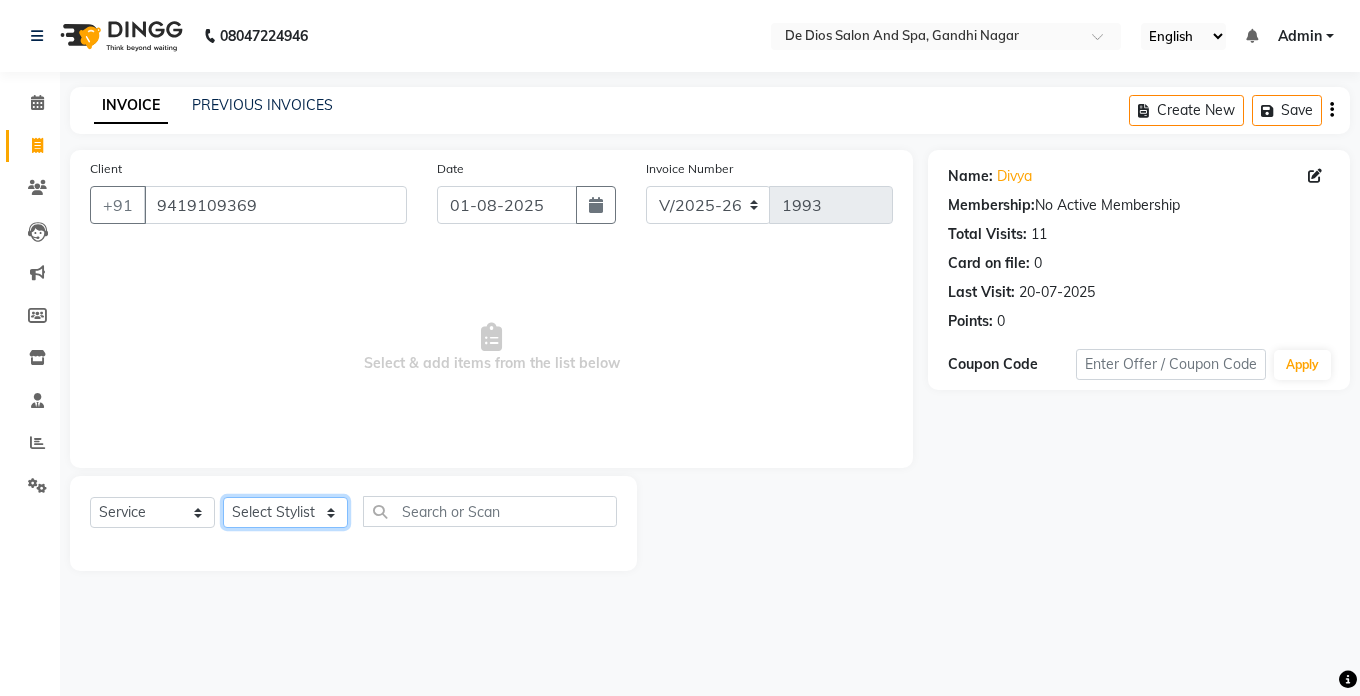click on "Select Stylist [FIRST] [FIRST] [FIRST] [FIRST] [FIRST] [FIRST] [FIRST] [FIRST] [FIRST] [FIRST] [FIRST] [FIRST] [FIRST] [FIRST] [FIRST]" 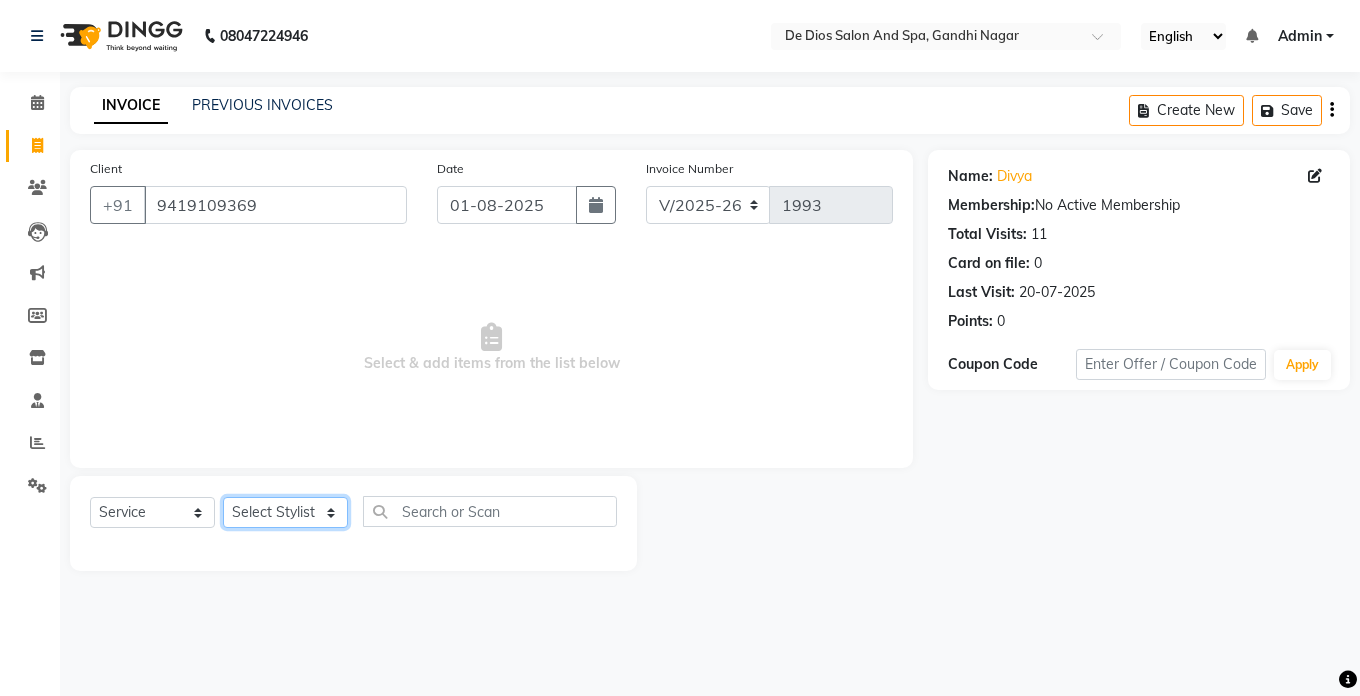 select on "49371" 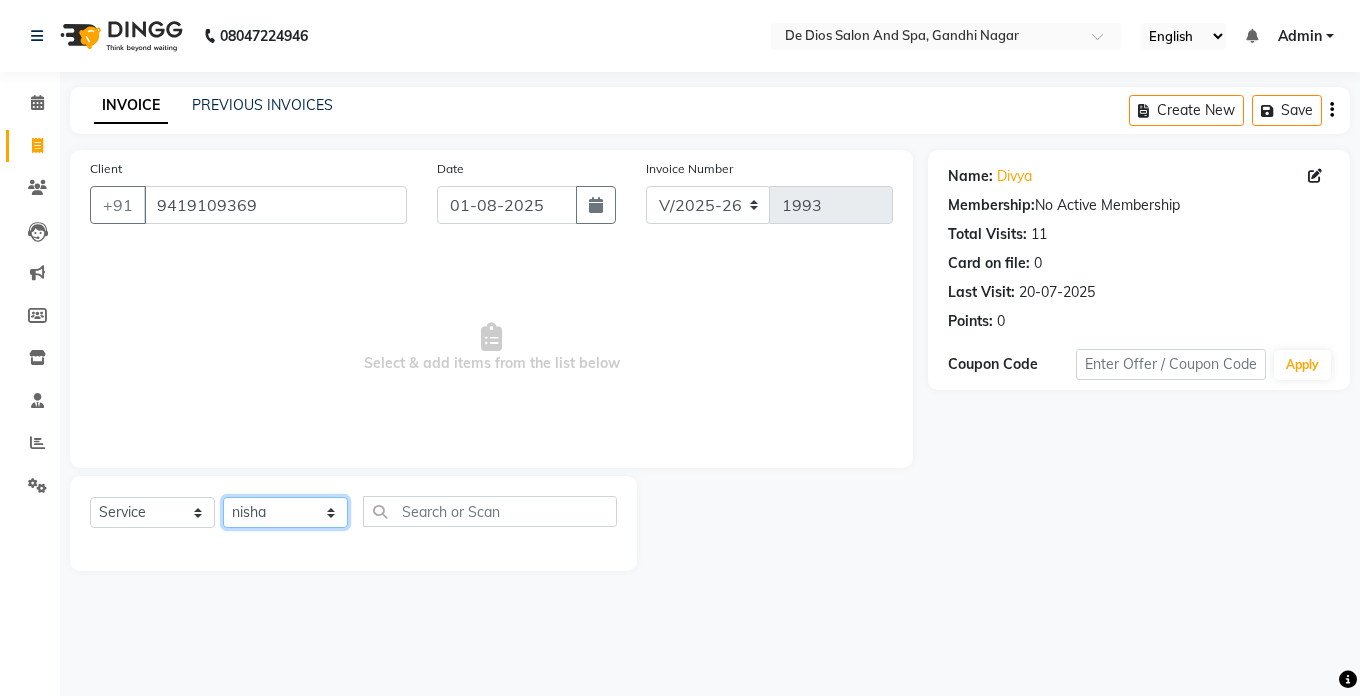 click on "Select Stylist [FIRST] [FIRST] [FIRST] [FIRST] [FIRST] [FIRST] [FIRST] [FIRST] [FIRST] [FIRST] [FIRST] [FIRST] [FIRST] [FIRST] [FIRST]" 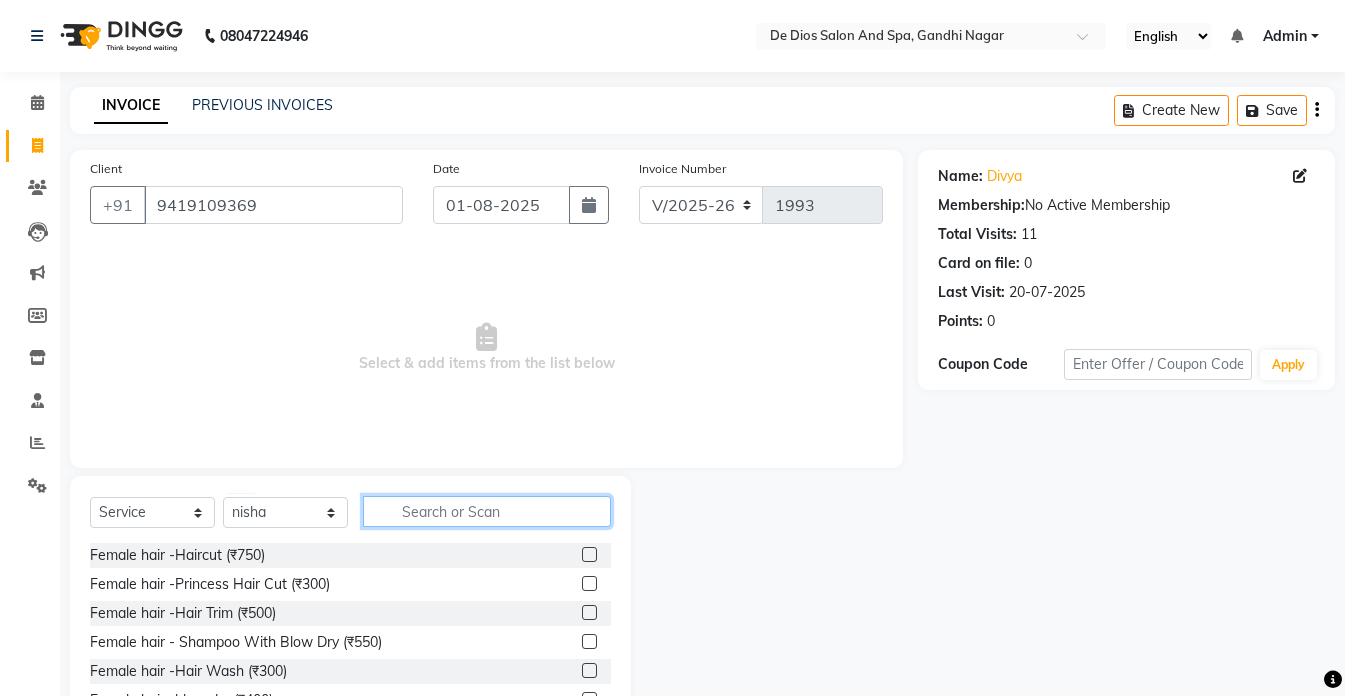 click 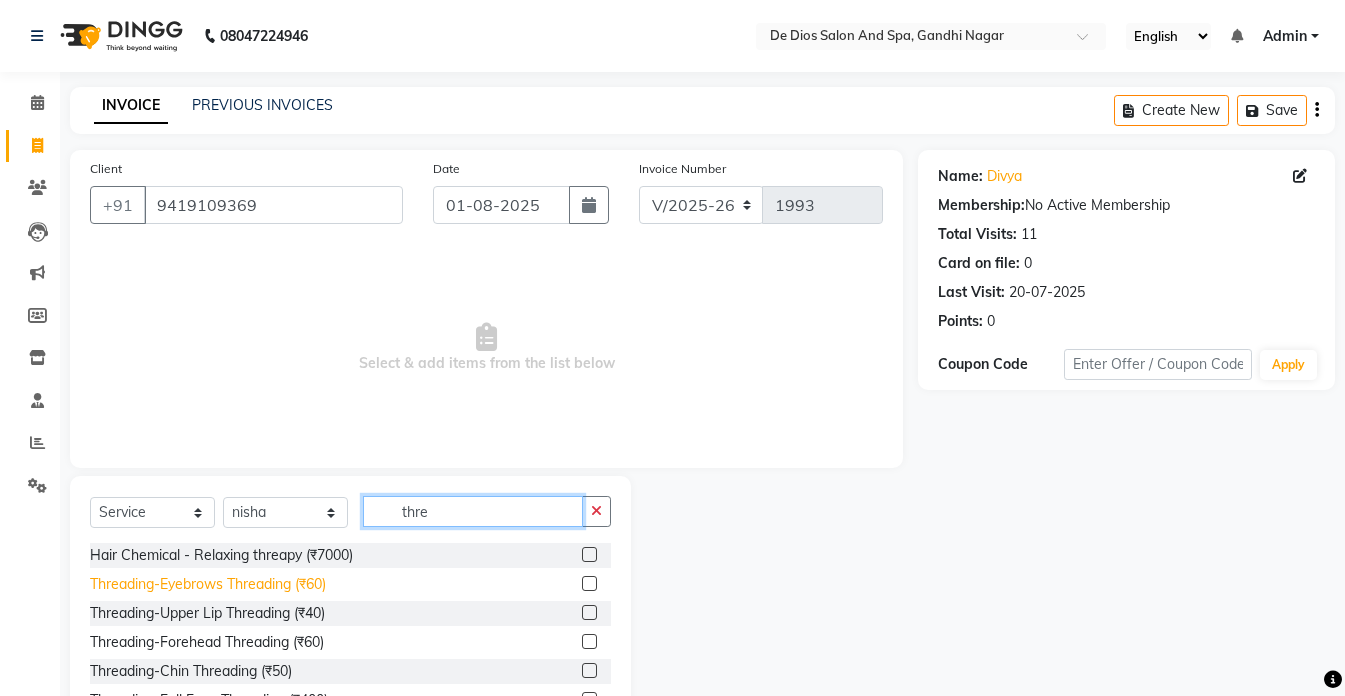 type on "thre" 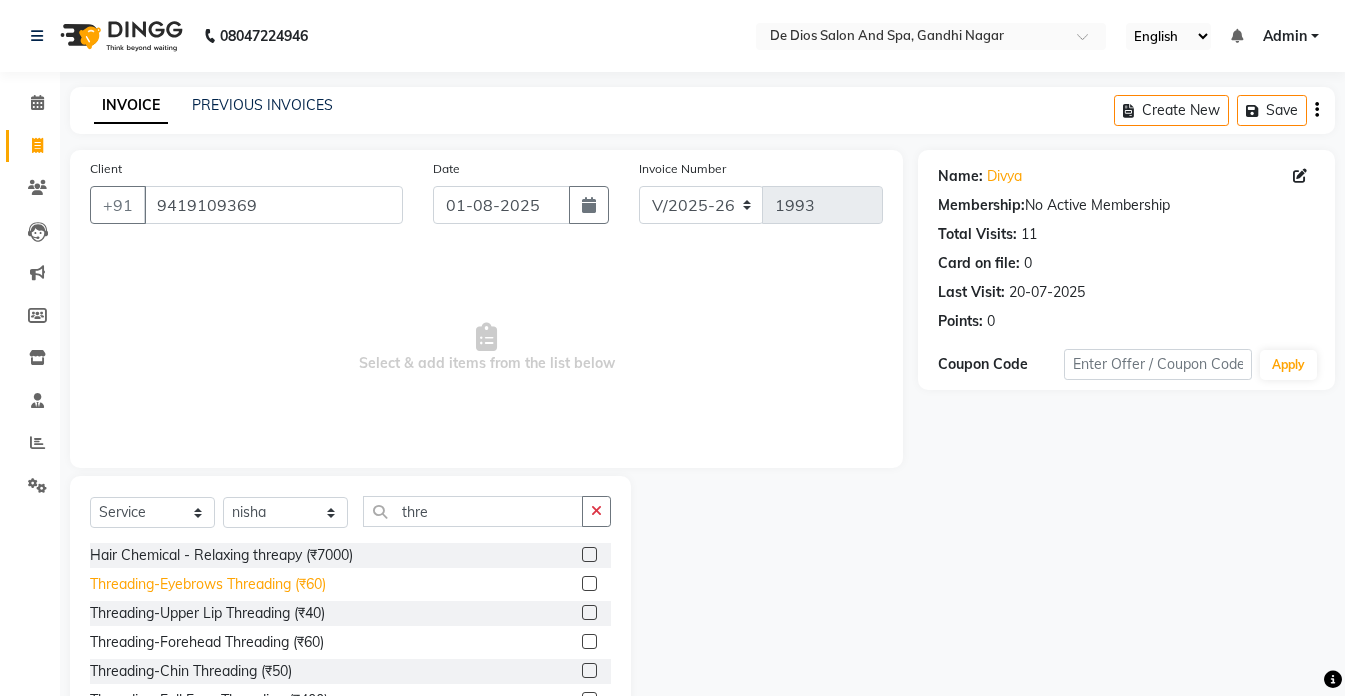 click on "Threading-Eyebrows Threading (₹60)" 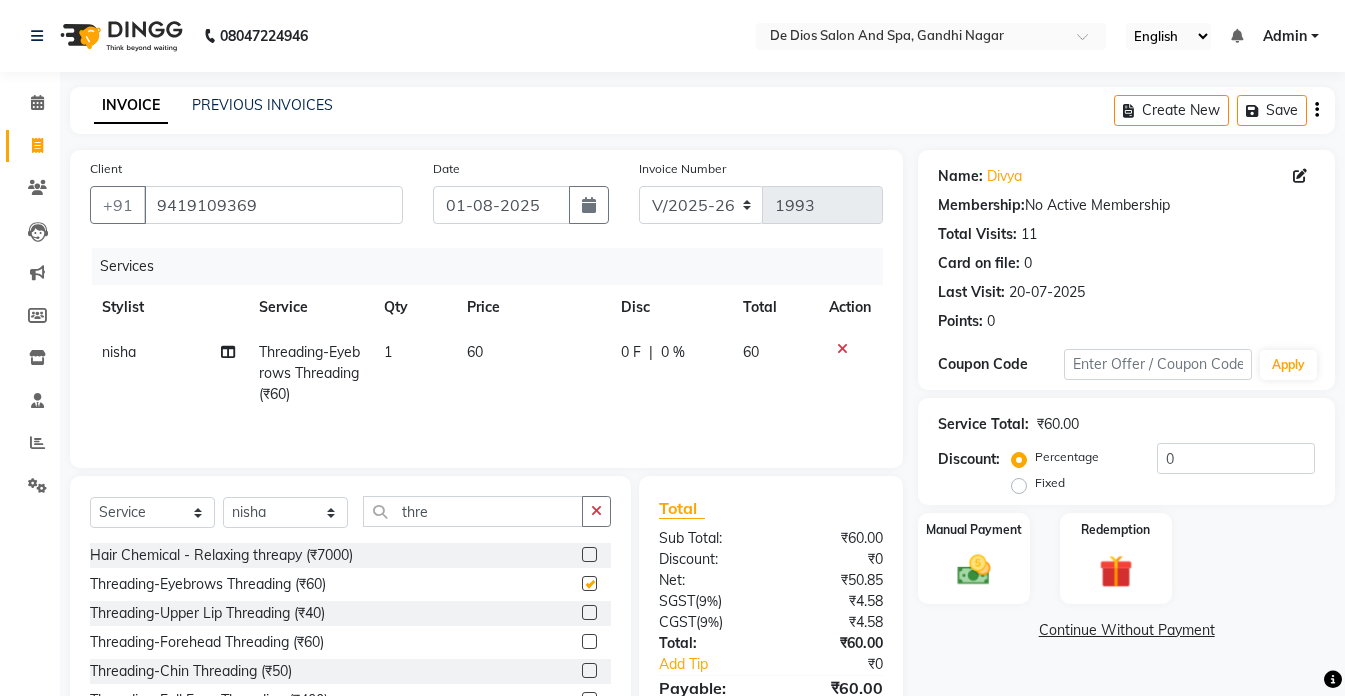 checkbox on "false" 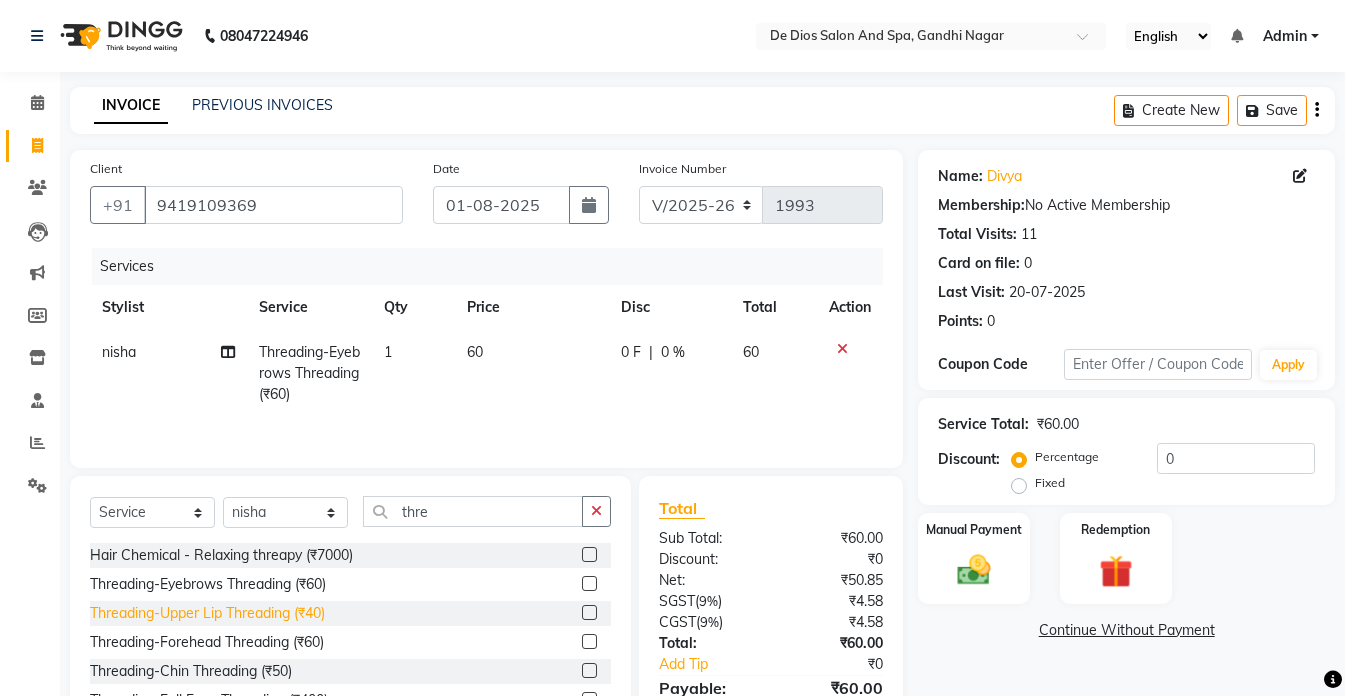 click on "Threading-Upper Lip Threading (₹40)" 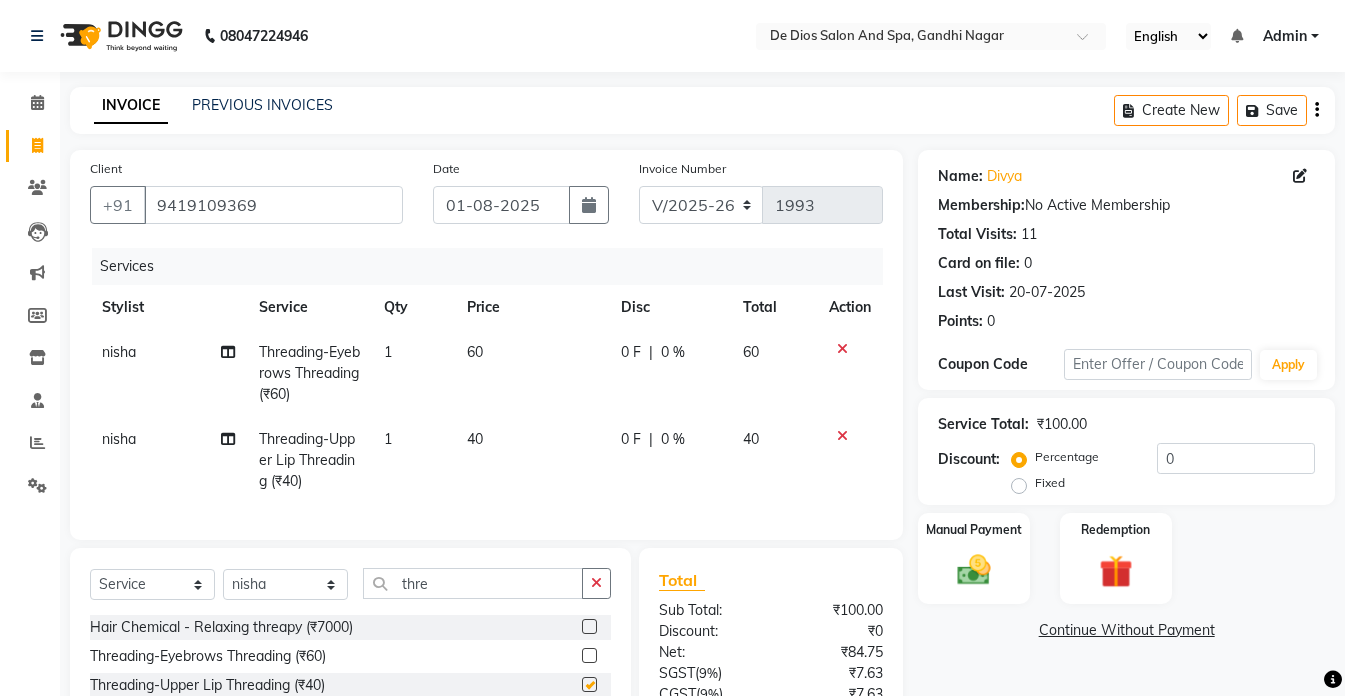 checkbox on "false" 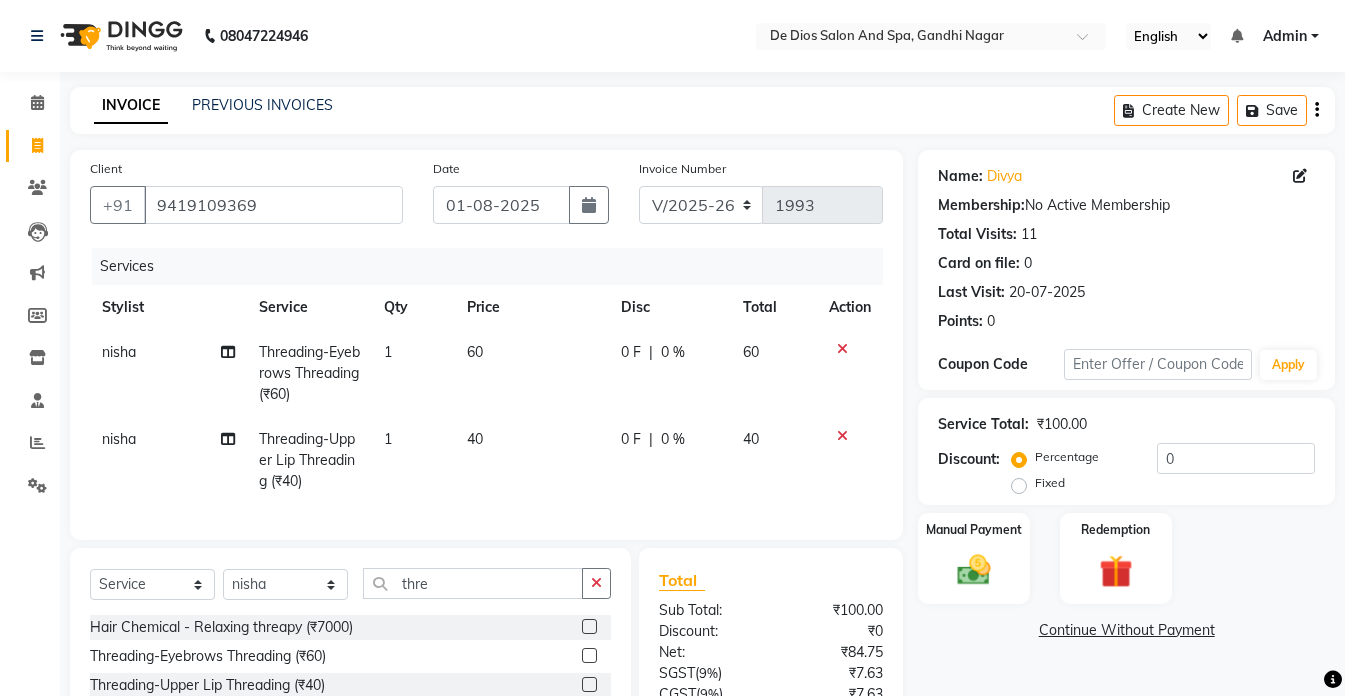 scroll, scrollTop: 100, scrollLeft: 0, axis: vertical 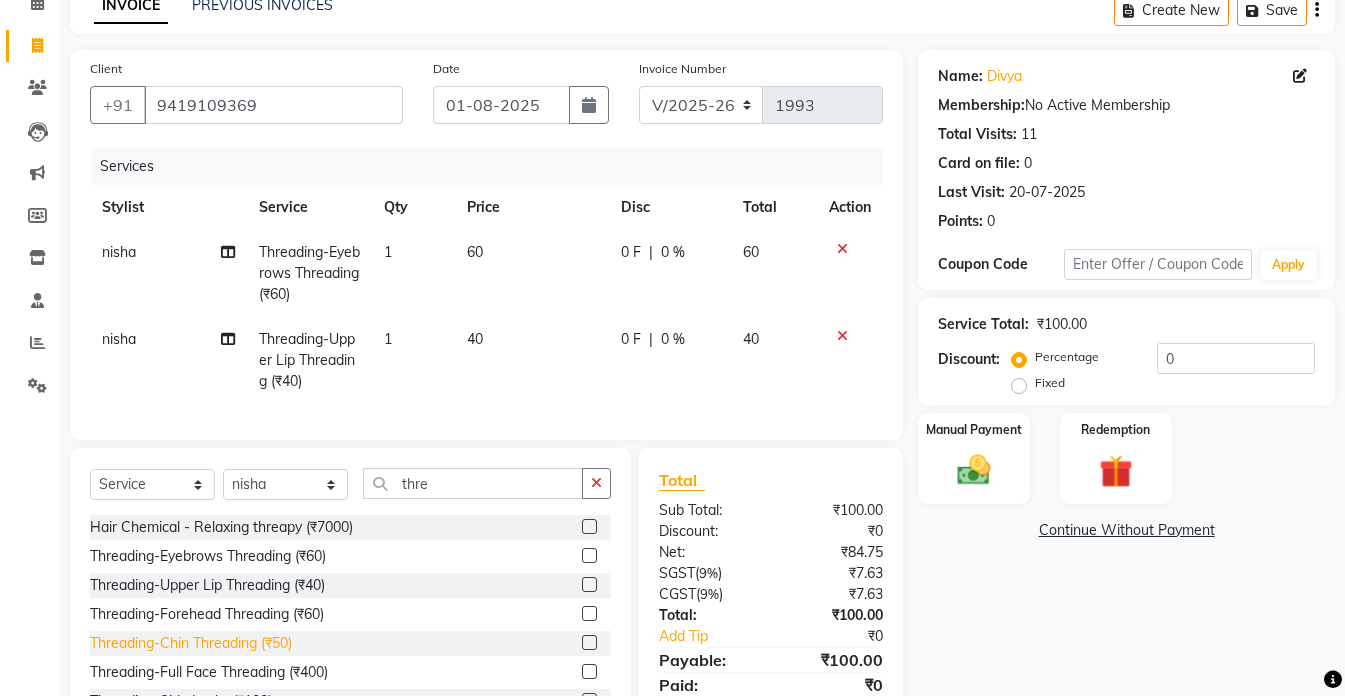 click on "Threading-Chin Threading (₹50)" 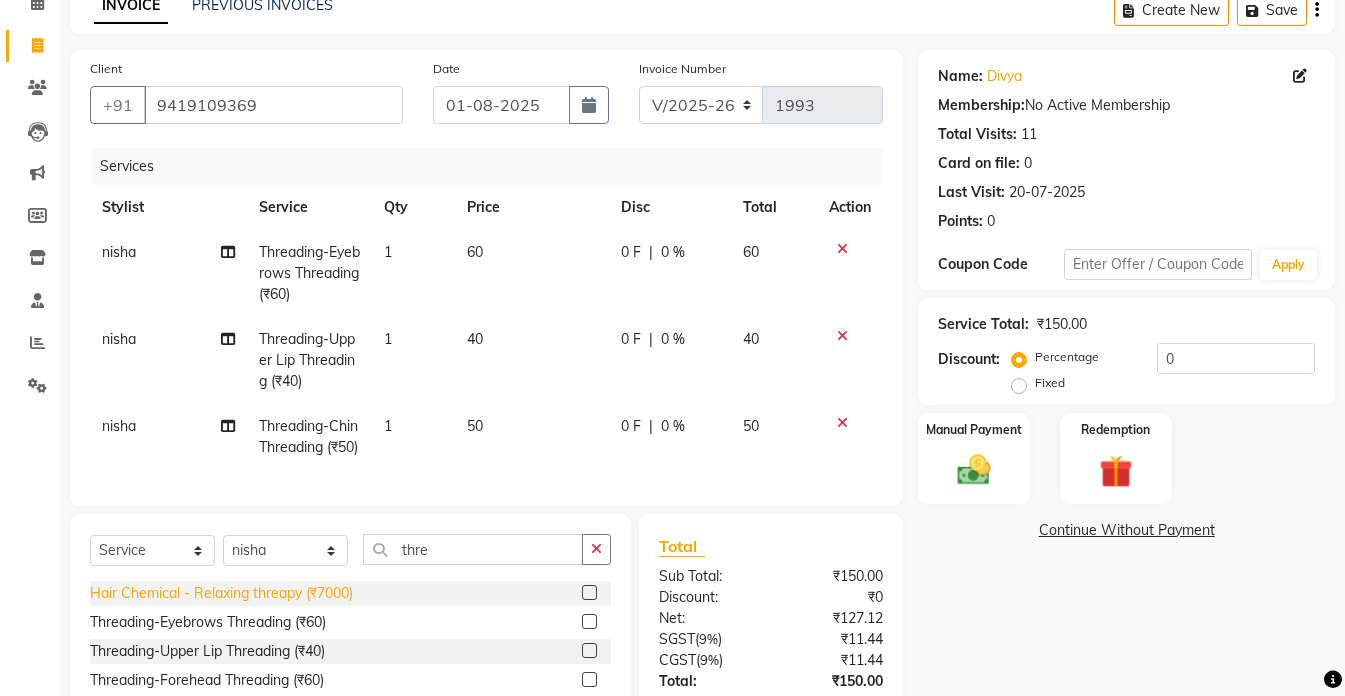checkbox on "false" 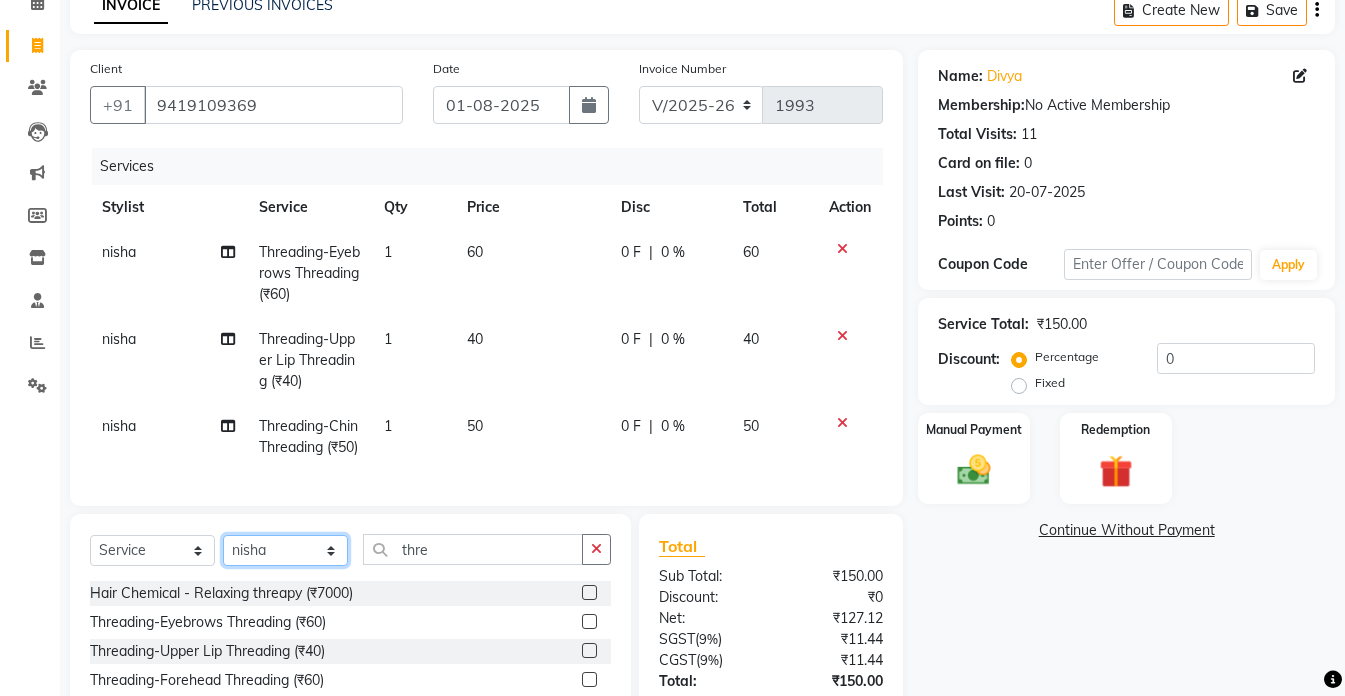click on "Select Stylist [FIRST] [FIRST] [FIRST] [FIRST] [FIRST] [FIRST] [FIRST] [FIRST] [FIRST] [FIRST] [FIRST] [FIRST] [FIRST] [FIRST] [FIRST]" 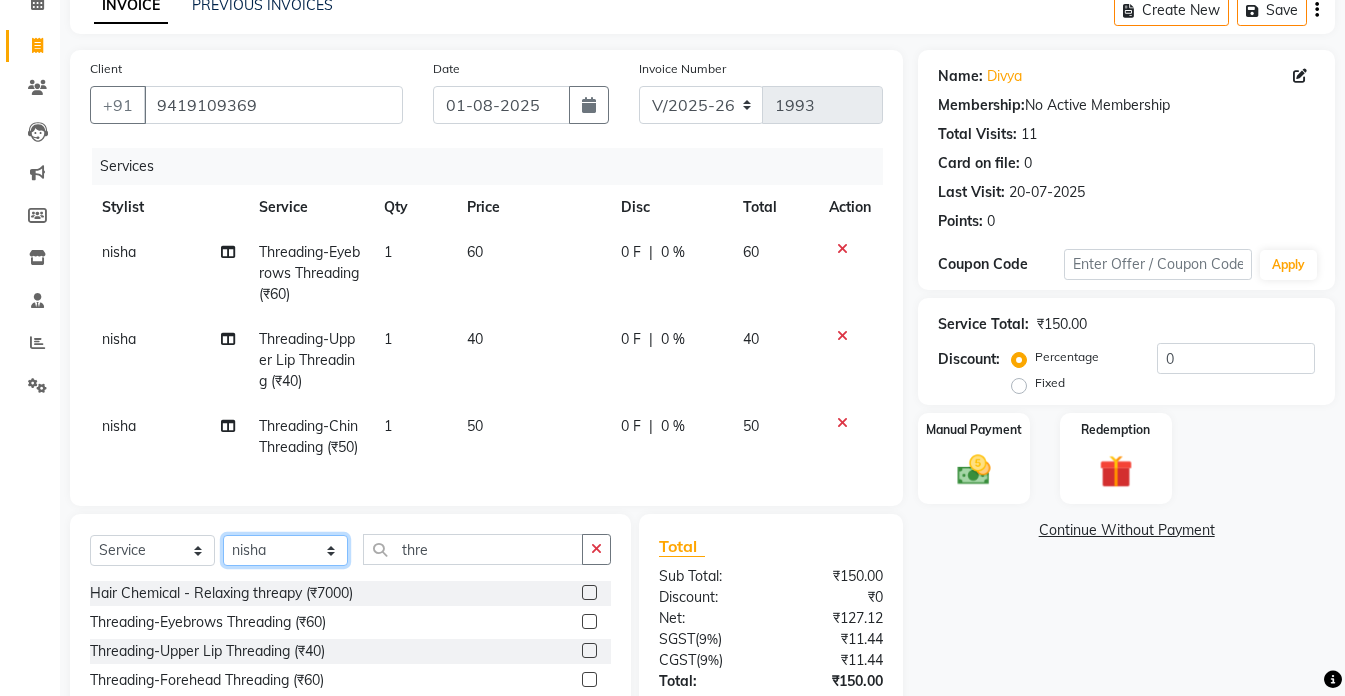 select on "79126" 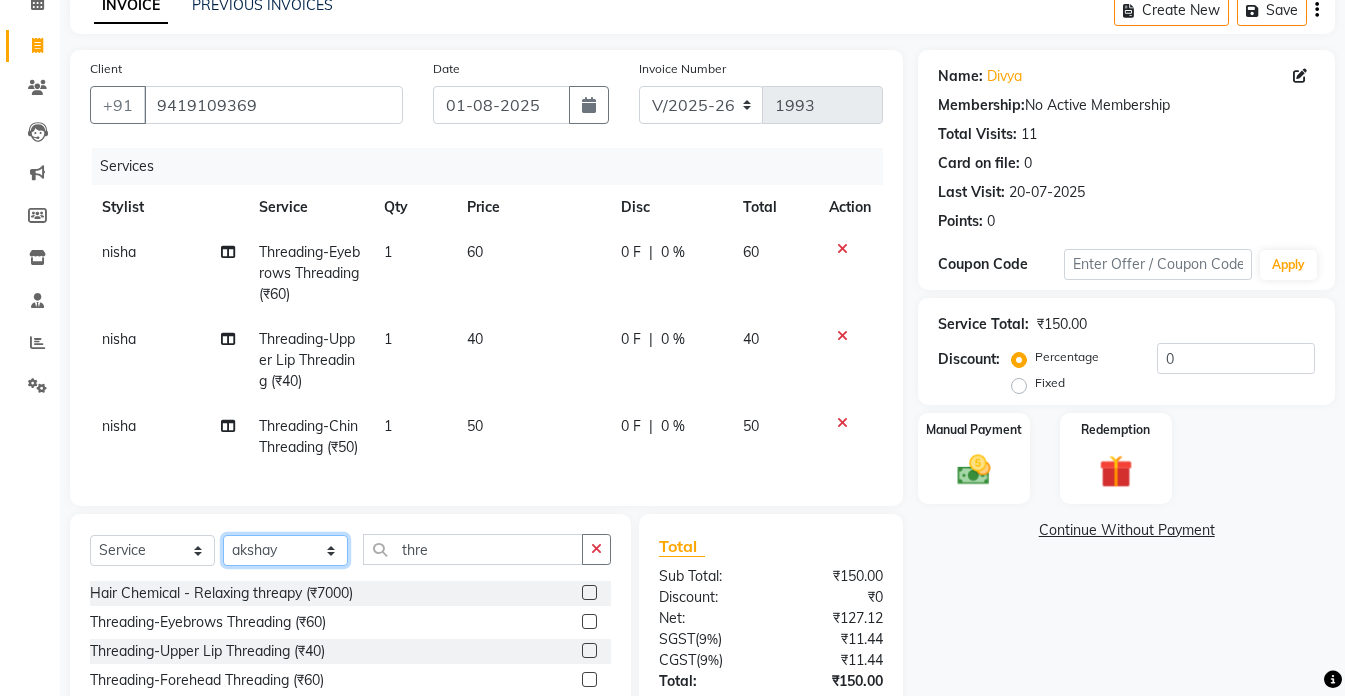 click on "Select Stylist [FIRST] [FIRST] [FIRST] [FIRST] [FIRST] [FIRST] [FIRST] [FIRST] [FIRST] [FIRST] [FIRST] [FIRST] [FIRST] [FIRST] [FIRST]" 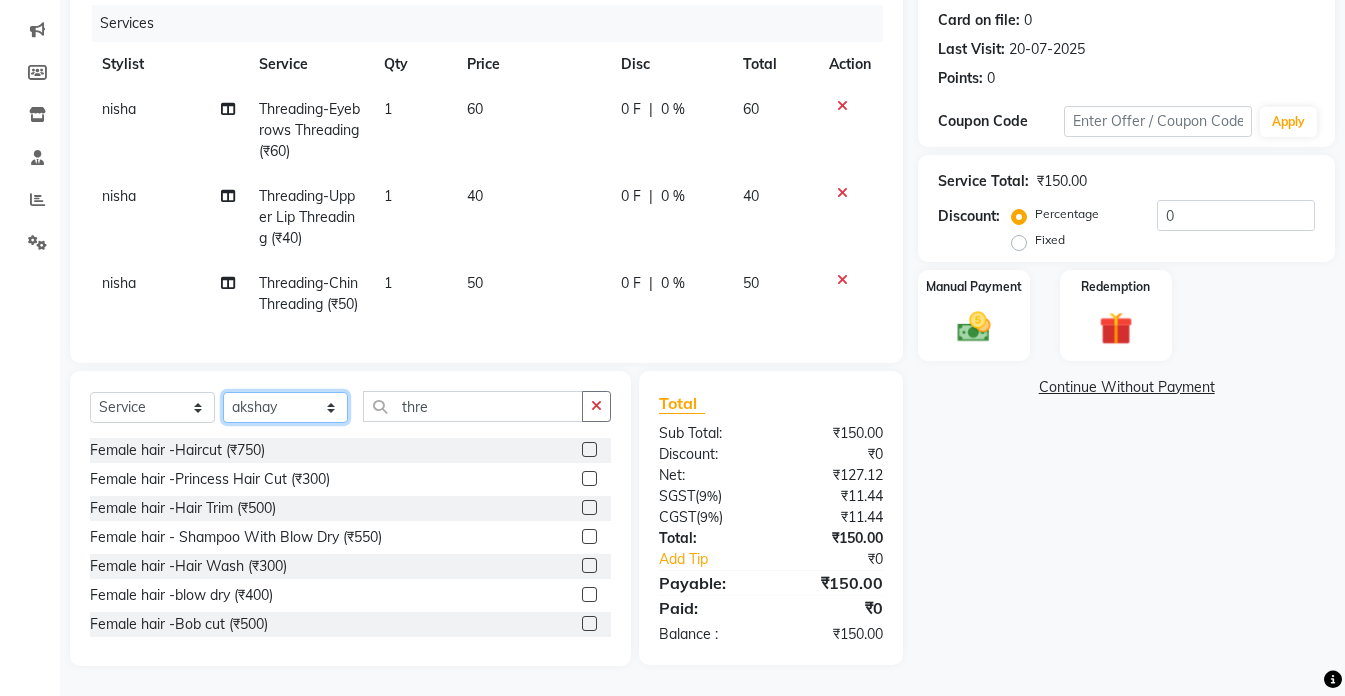 scroll, scrollTop: 279, scrollLeft: 0, axis: vertical 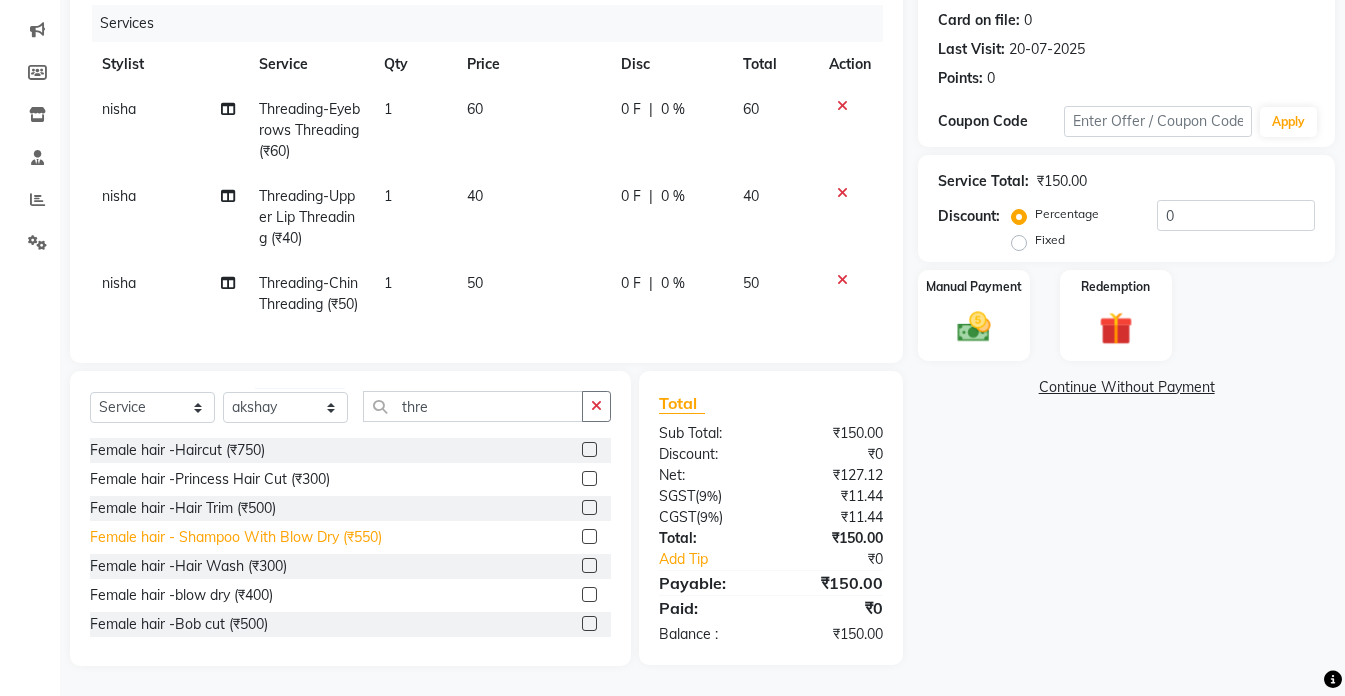 click on "Female hair - Shampoo With Blow Dry (₹550)" 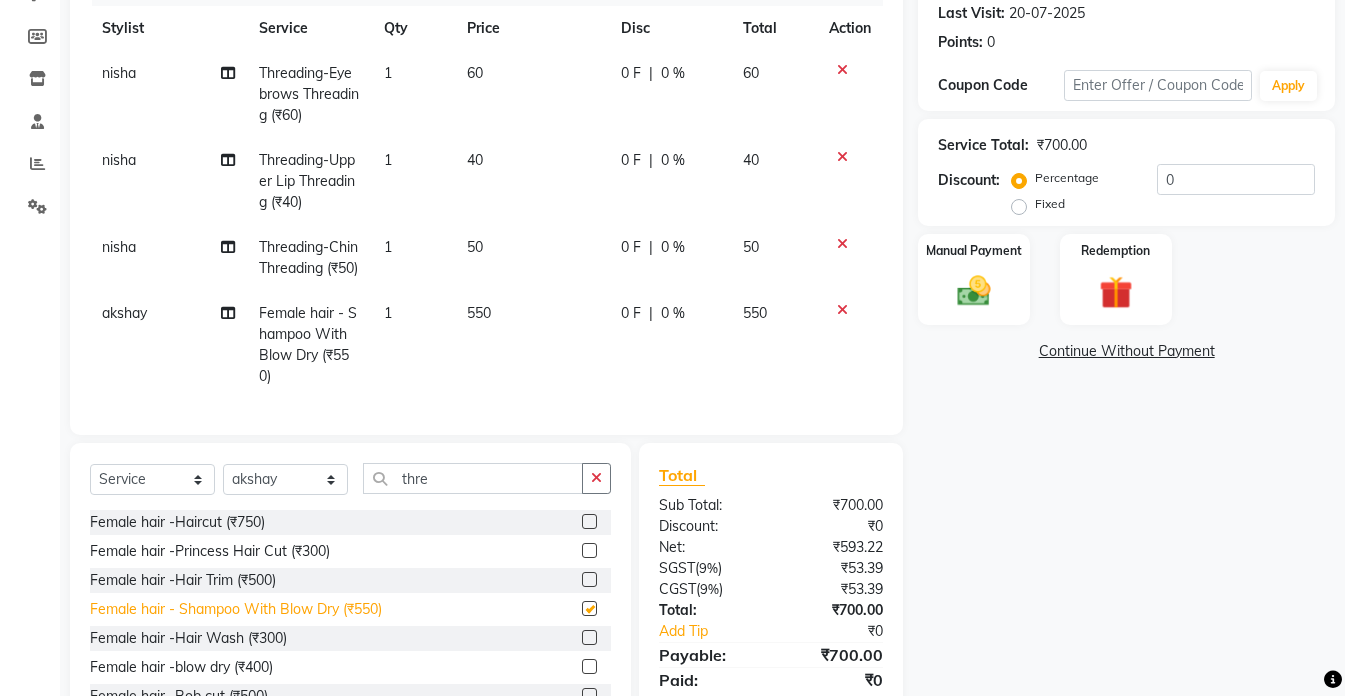 checkbox on "false" 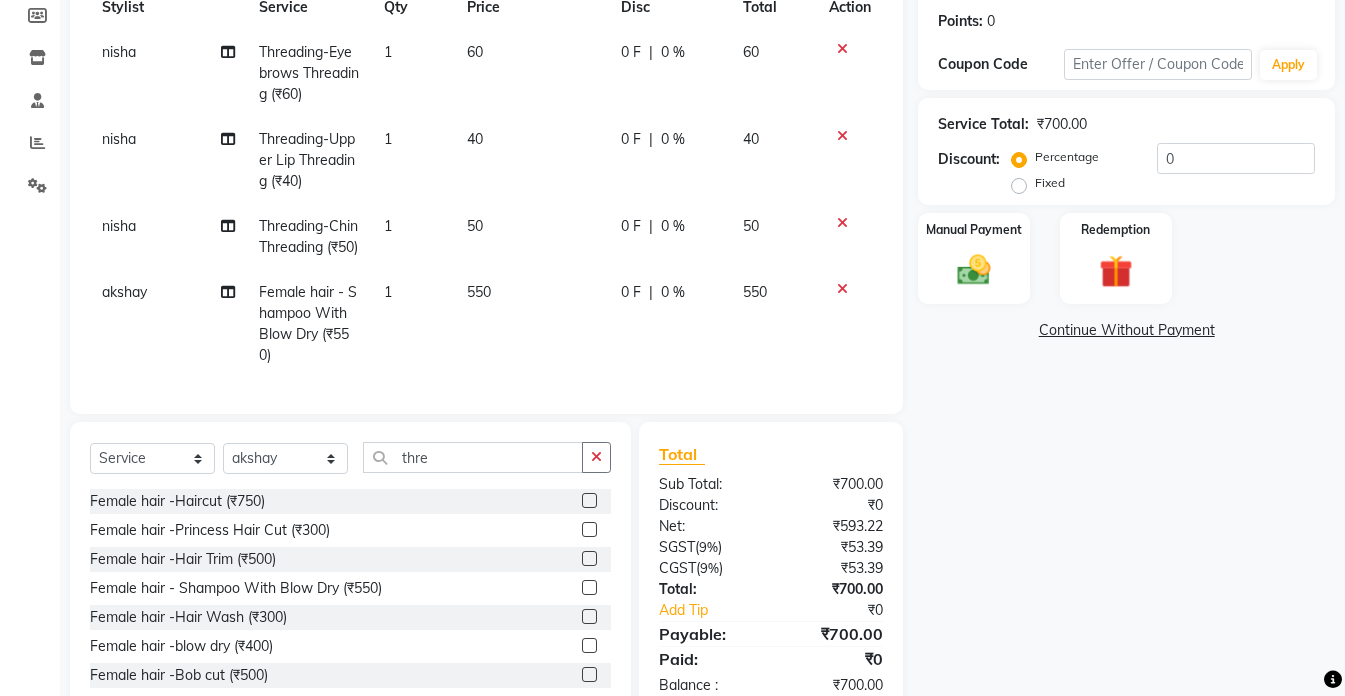 scroll, scrollTop: 387, scrollLeft: 0, axis: vertical 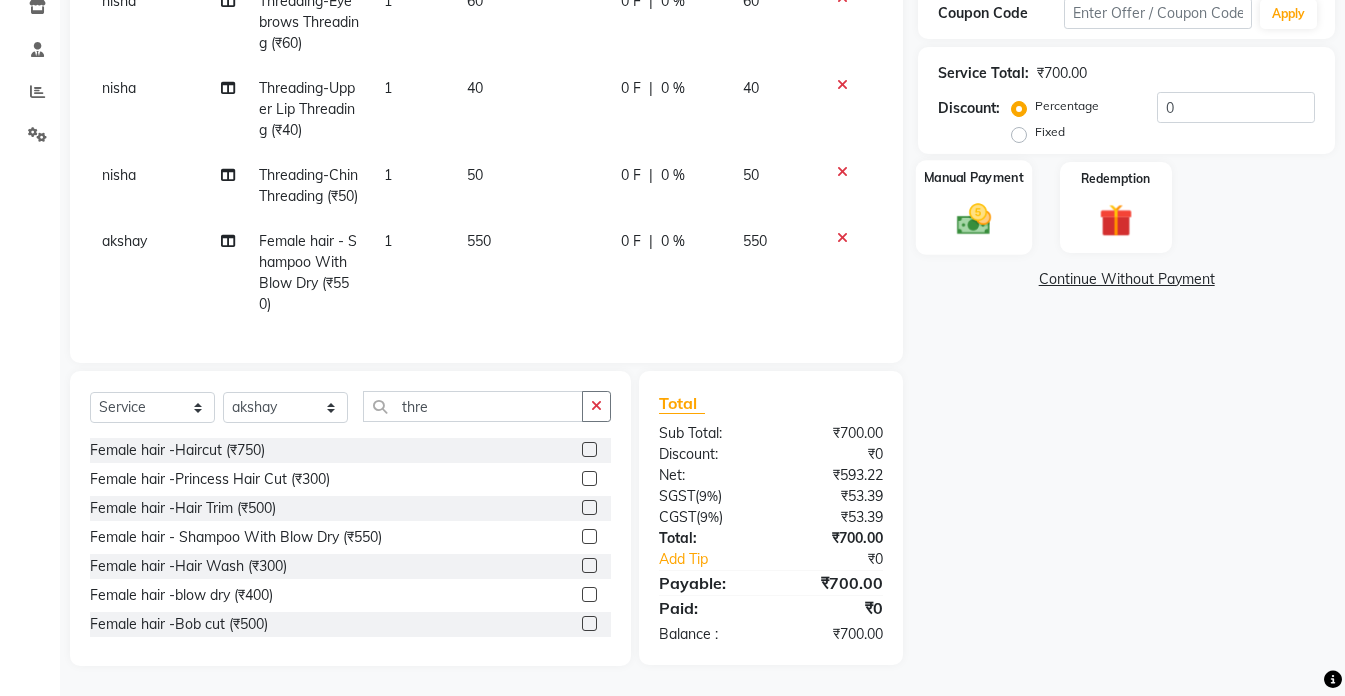 click on "Manual Payment" 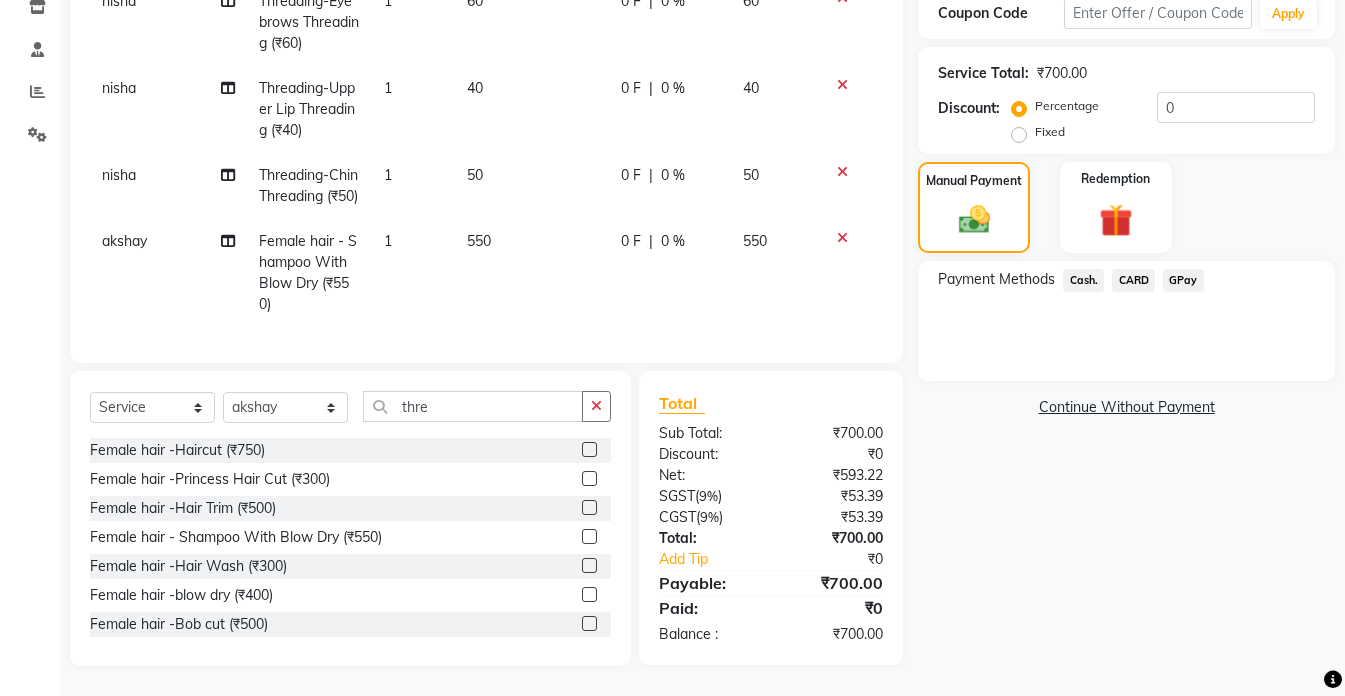 click on "Cash." 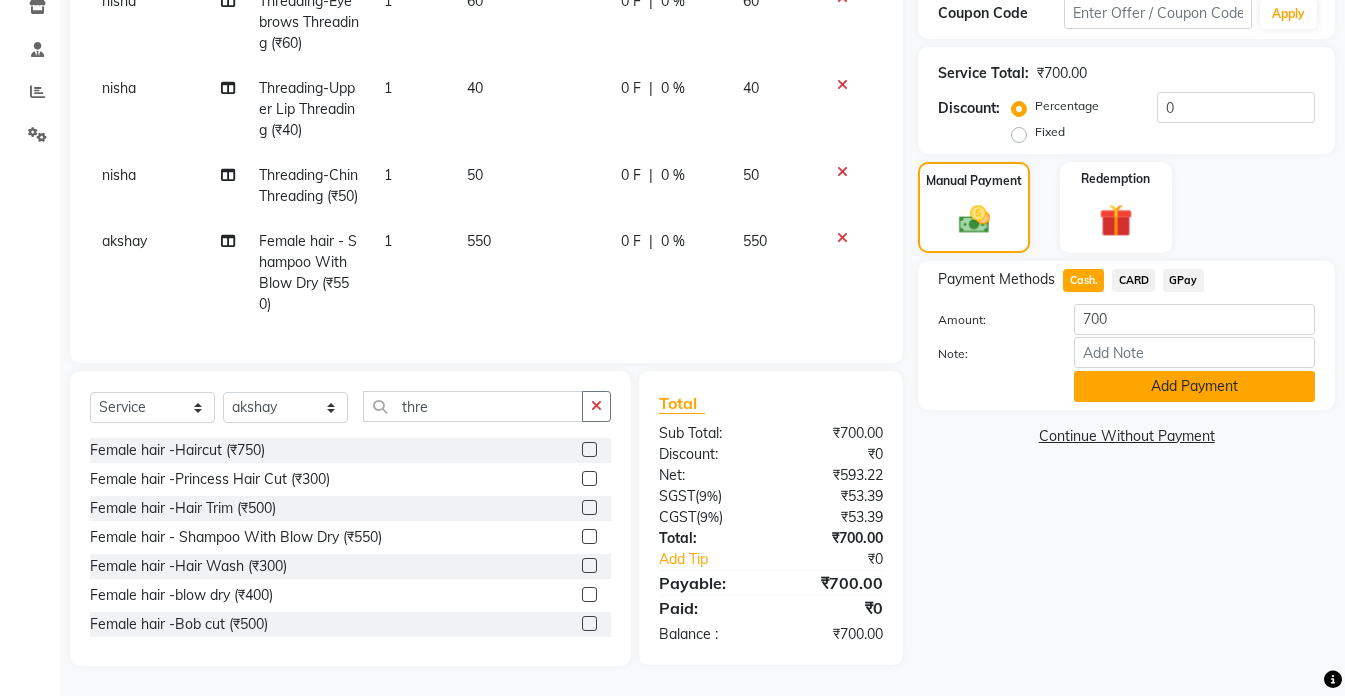 click on "Add Payment" 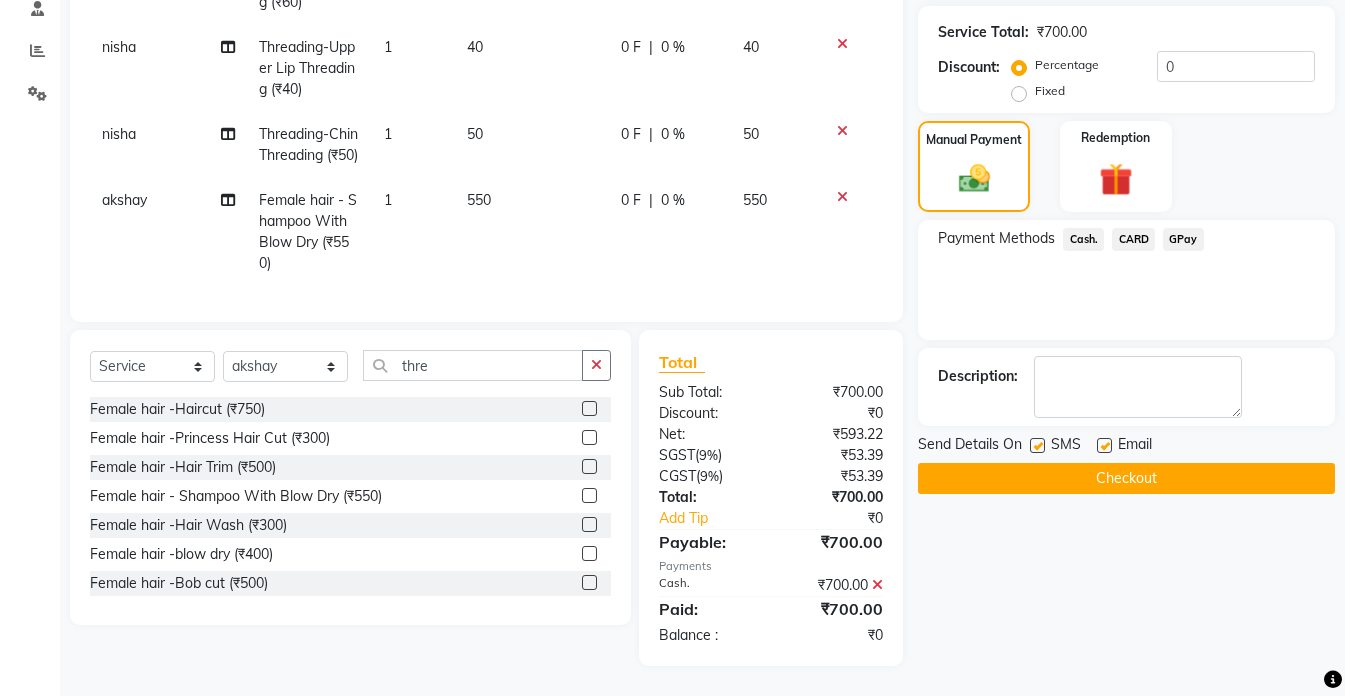 scroll, scrollTop: 428, scrollLeft: 0, axis: vertical 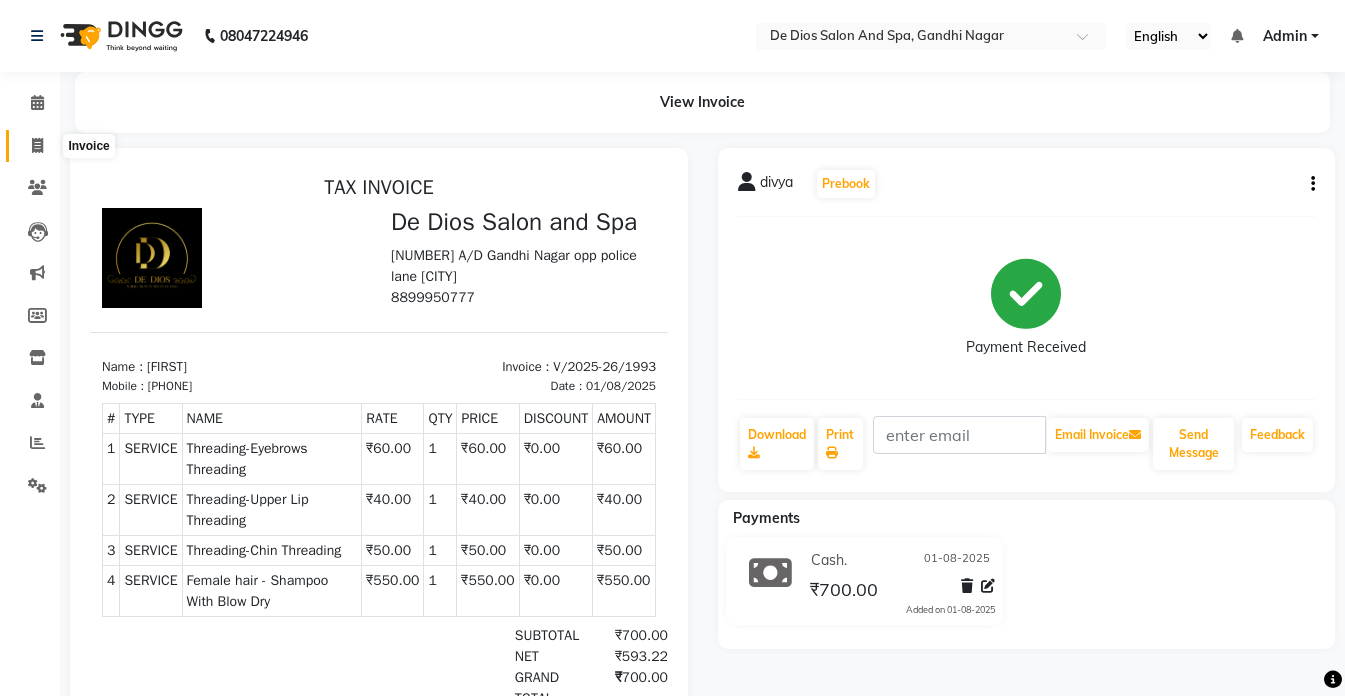 click 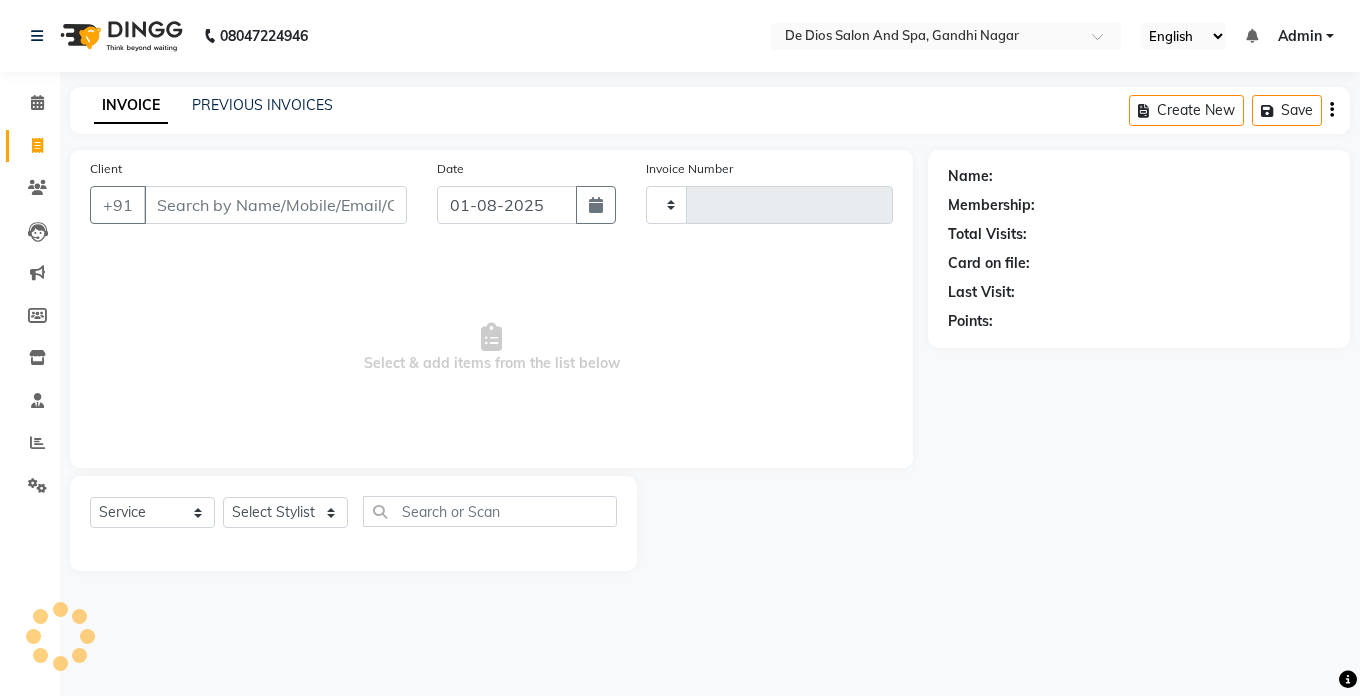 type on "1994" 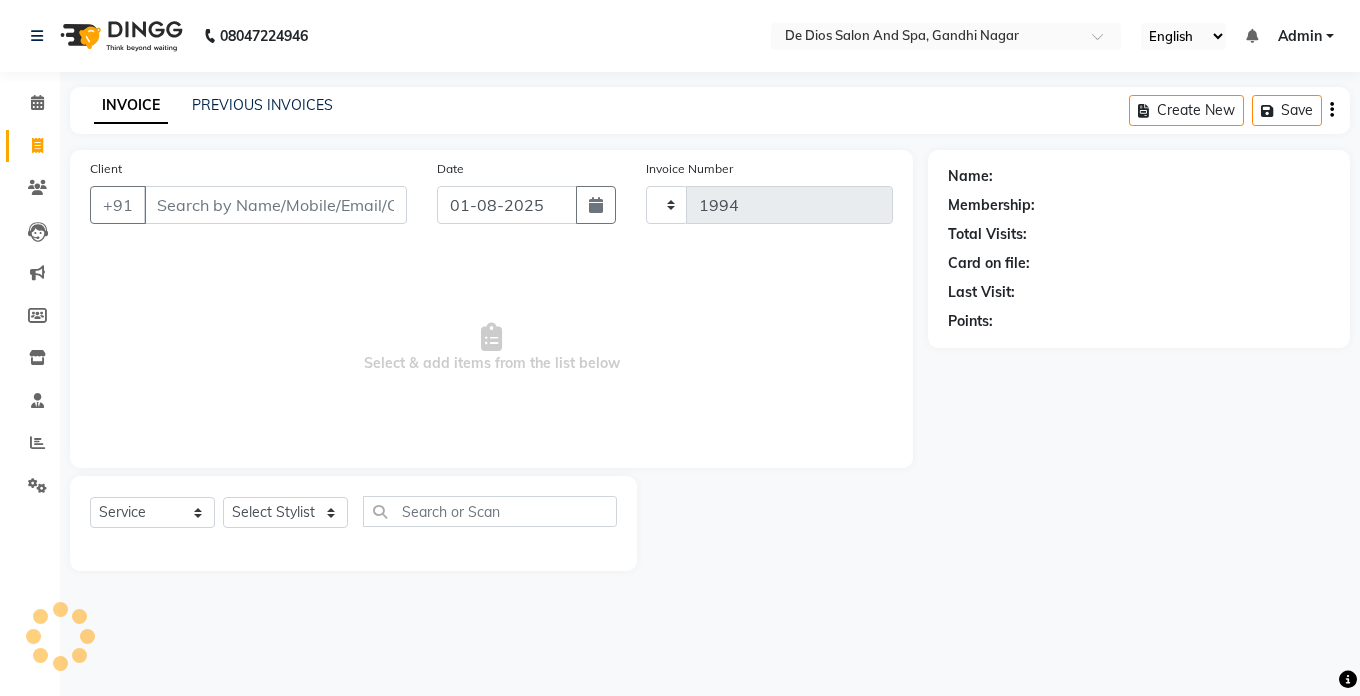 select on "6431" 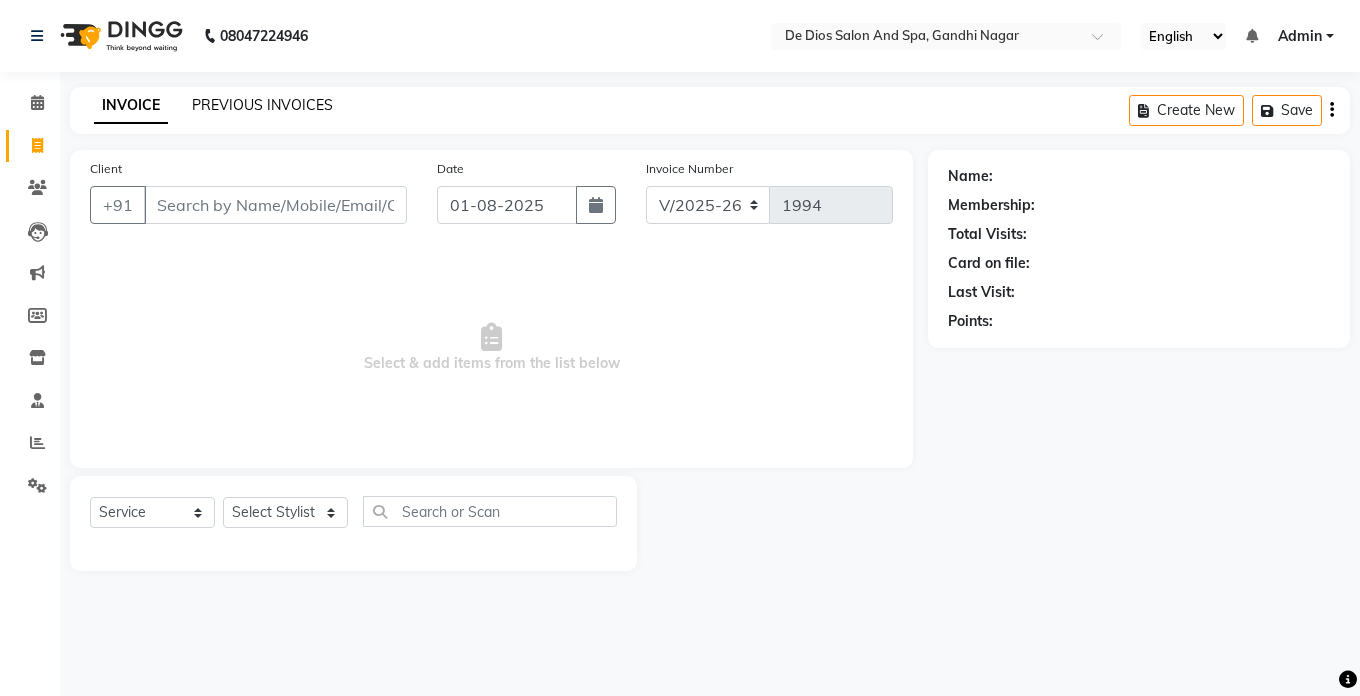 click on "PREVIOUS INVOICES" 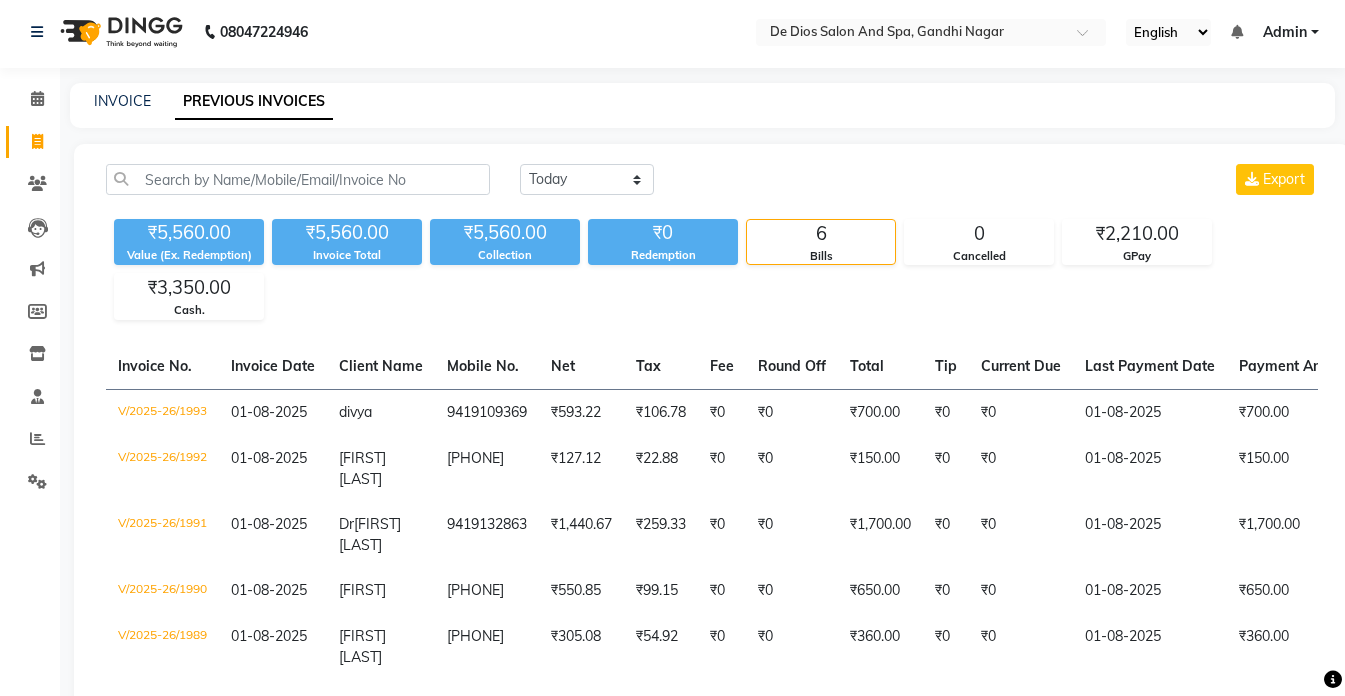 scroll, scrollTop: 0, scrollLeft: 0, axis: both 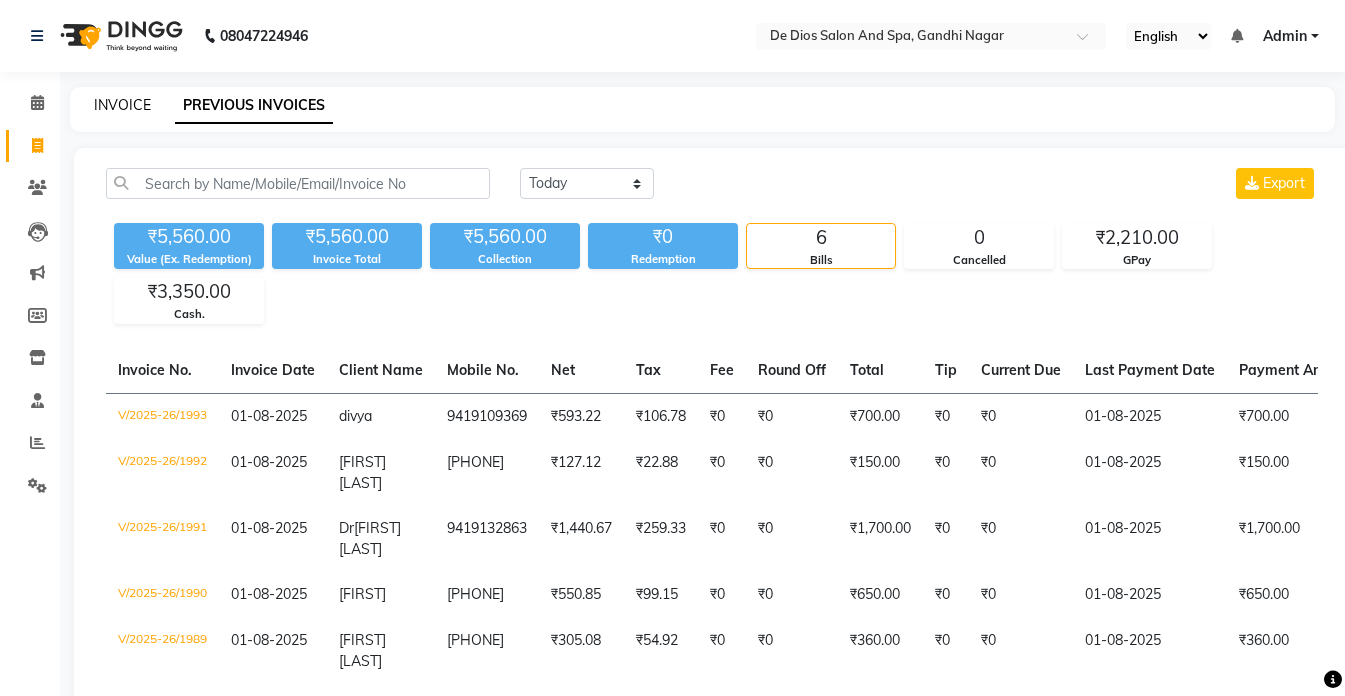 click on "INVOICE" 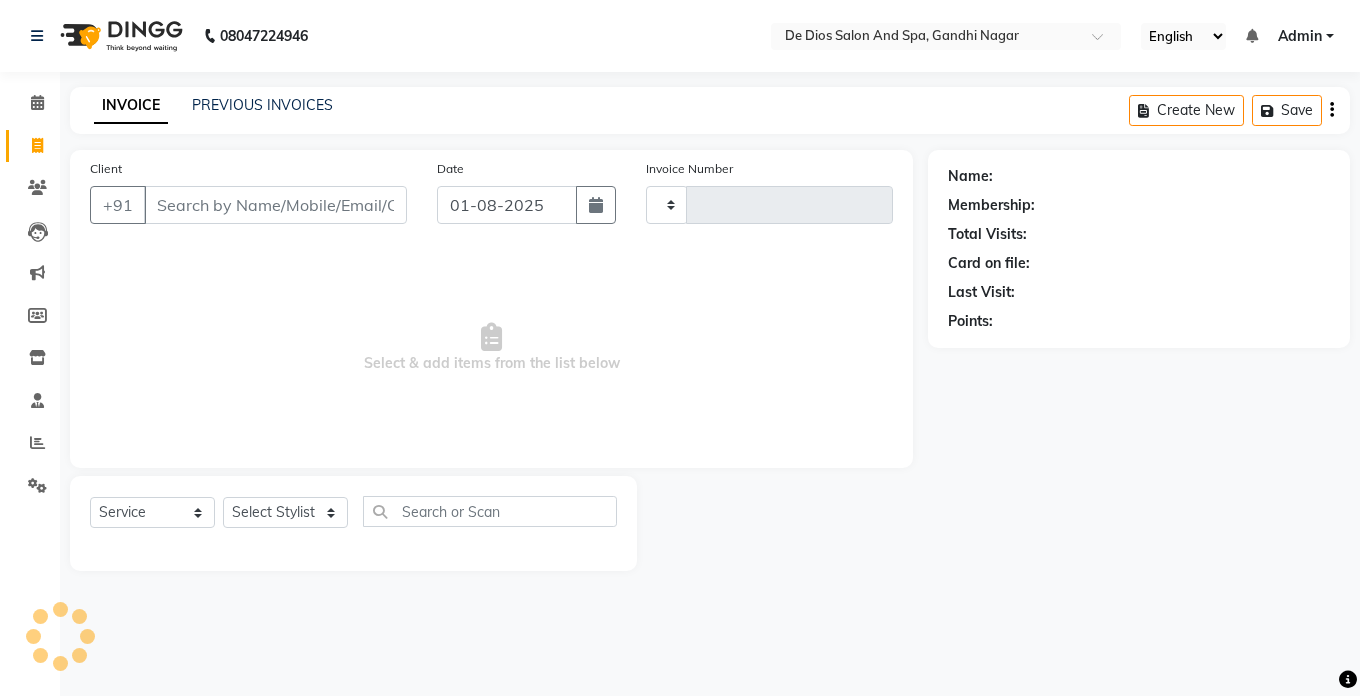 type on "1994" 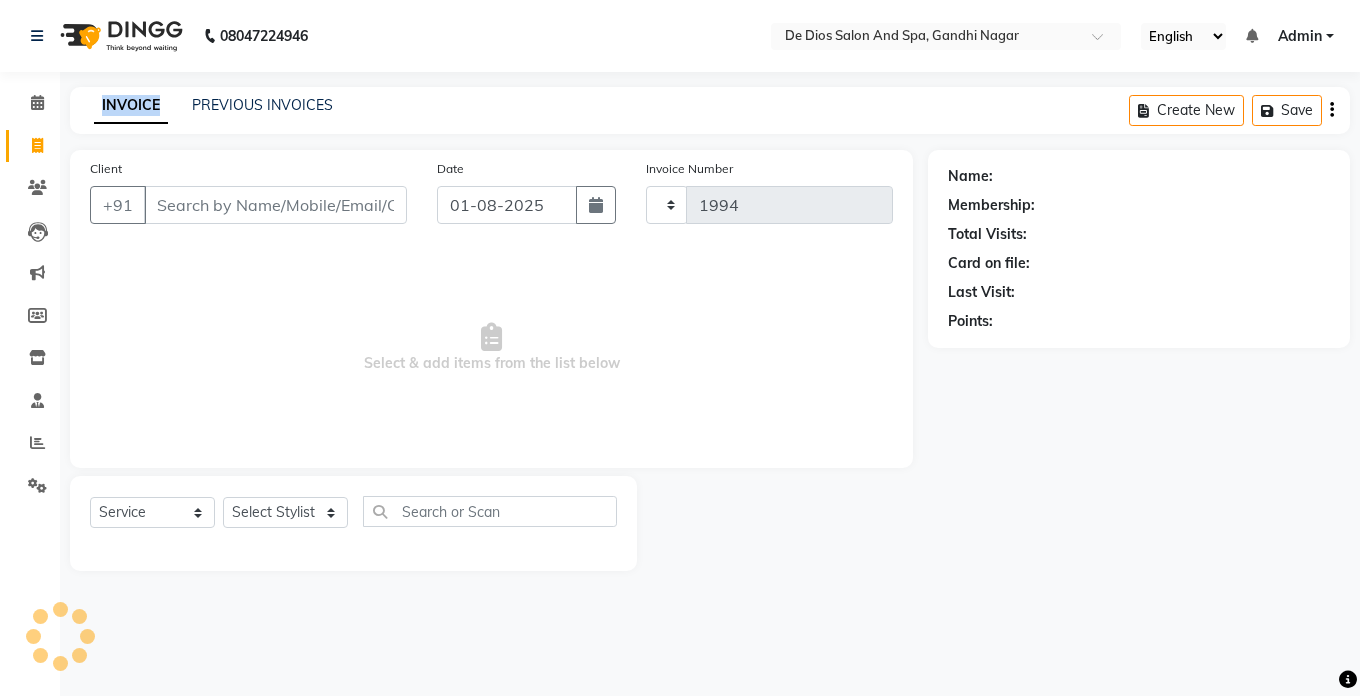 select on "6431" 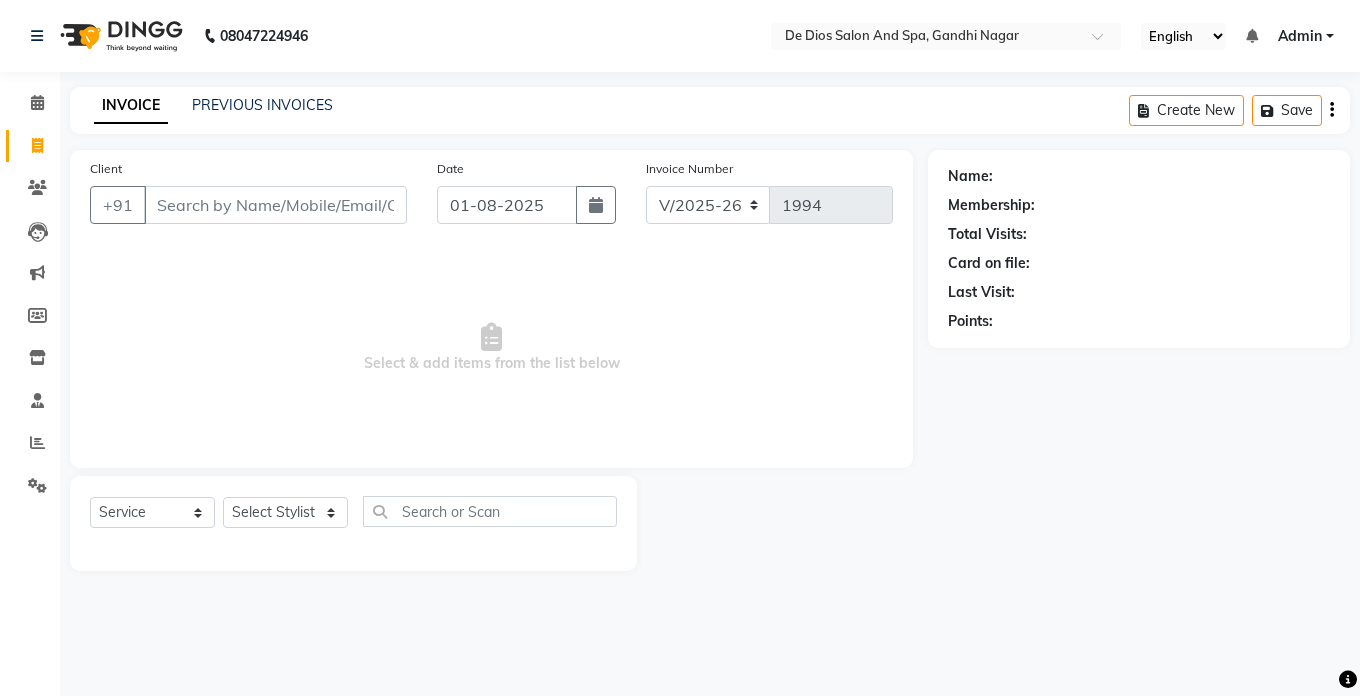 click on "INVOICE PREVIOUS INVOICES Create New   Save" 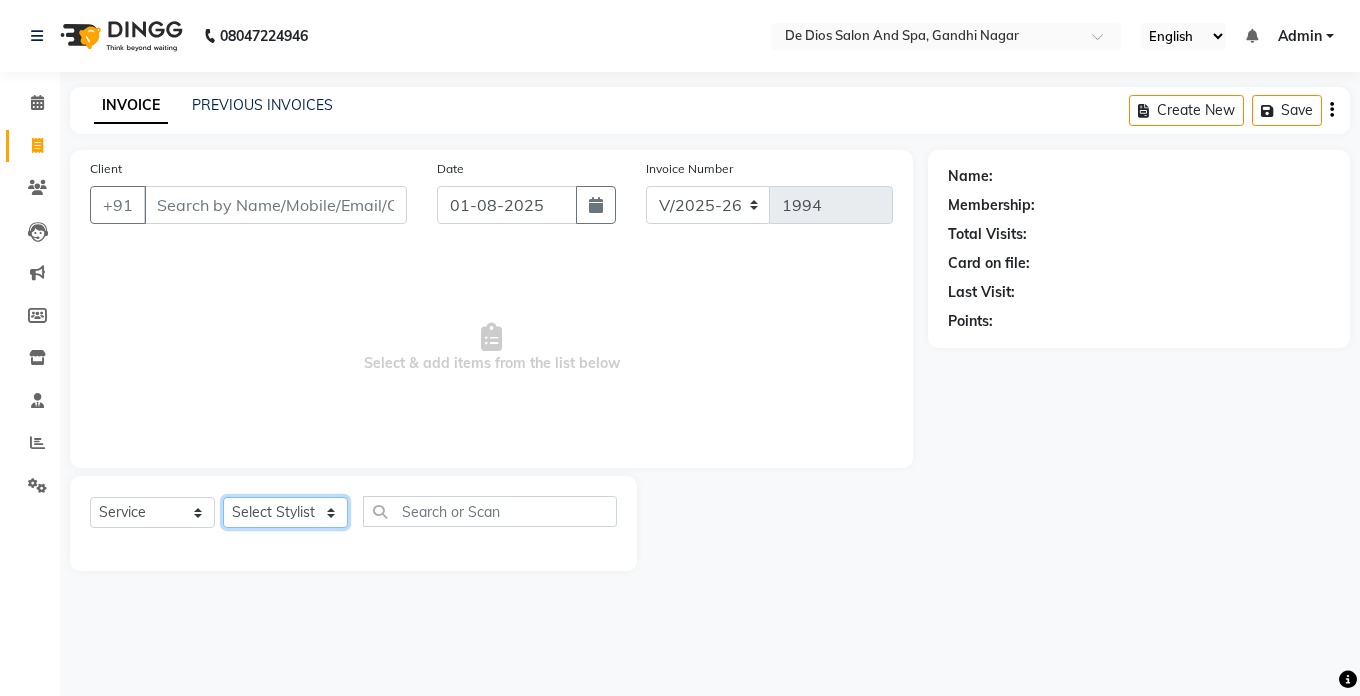 click on "Select Stylist [FIRST] [FIRST] [FIRST] [FIRST] [FIRST] [FIRST] [FIRST] [FIRST] [FIRST] [FIRST] [FIRST] [FIRST] [FIRST] [FIRST] [FIRST]" 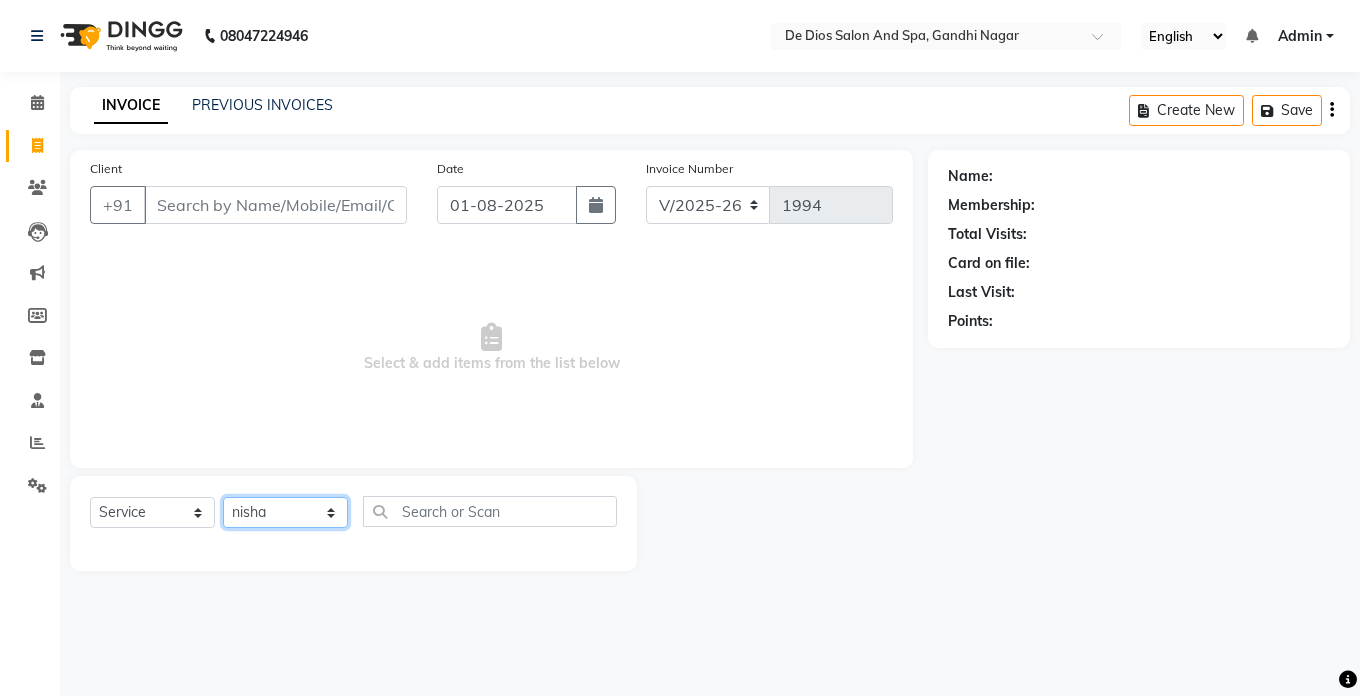 click on "Select Stylist [FIRST] [FIRST] [FIRST] [FIRST] [FIRST] [FIRST] [FIRST] [FIRST] [FIRST] [FIRST] [FIRST] [FIRST] [FIRST] [FIRST] [FIRST]" 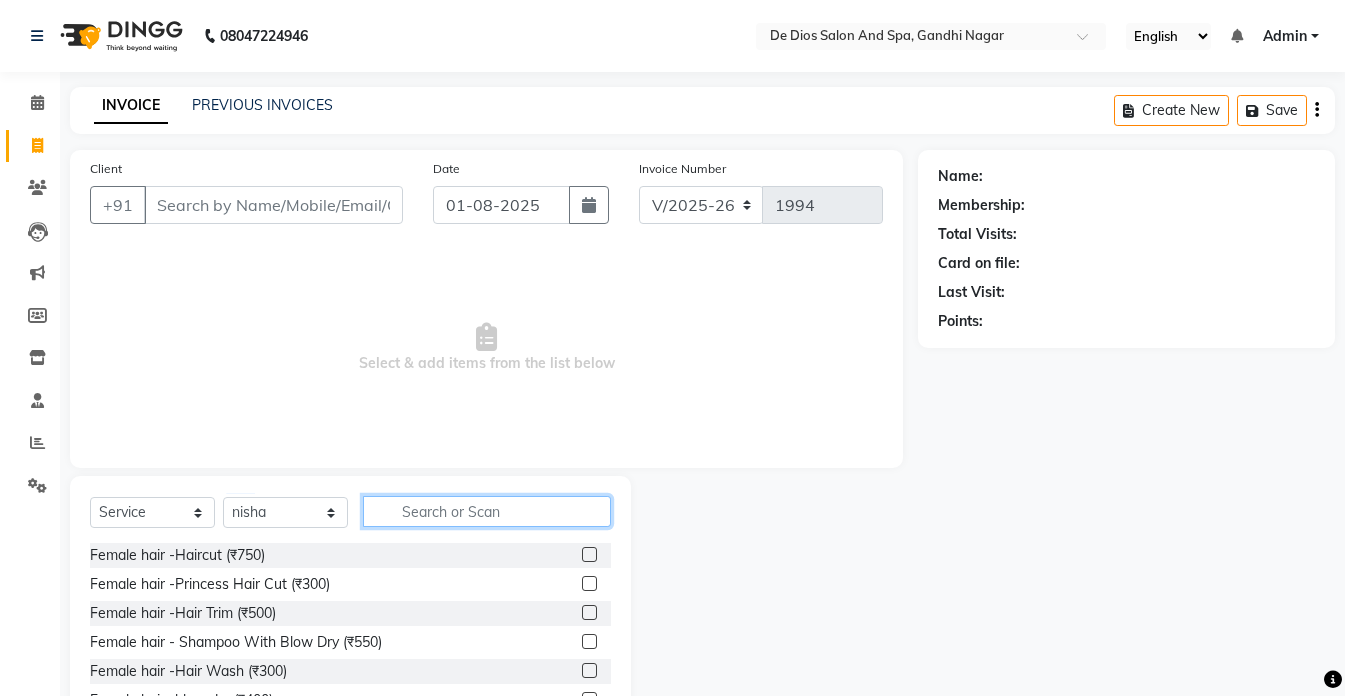 click 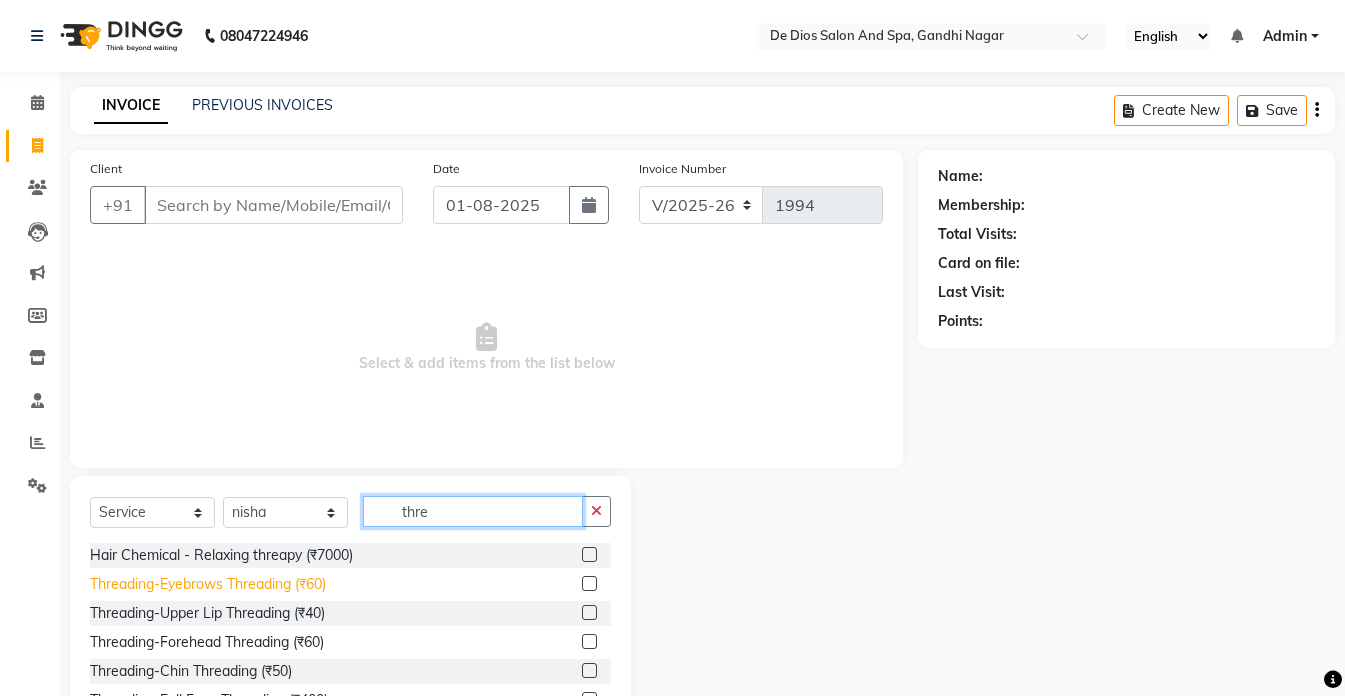 type on "thre" 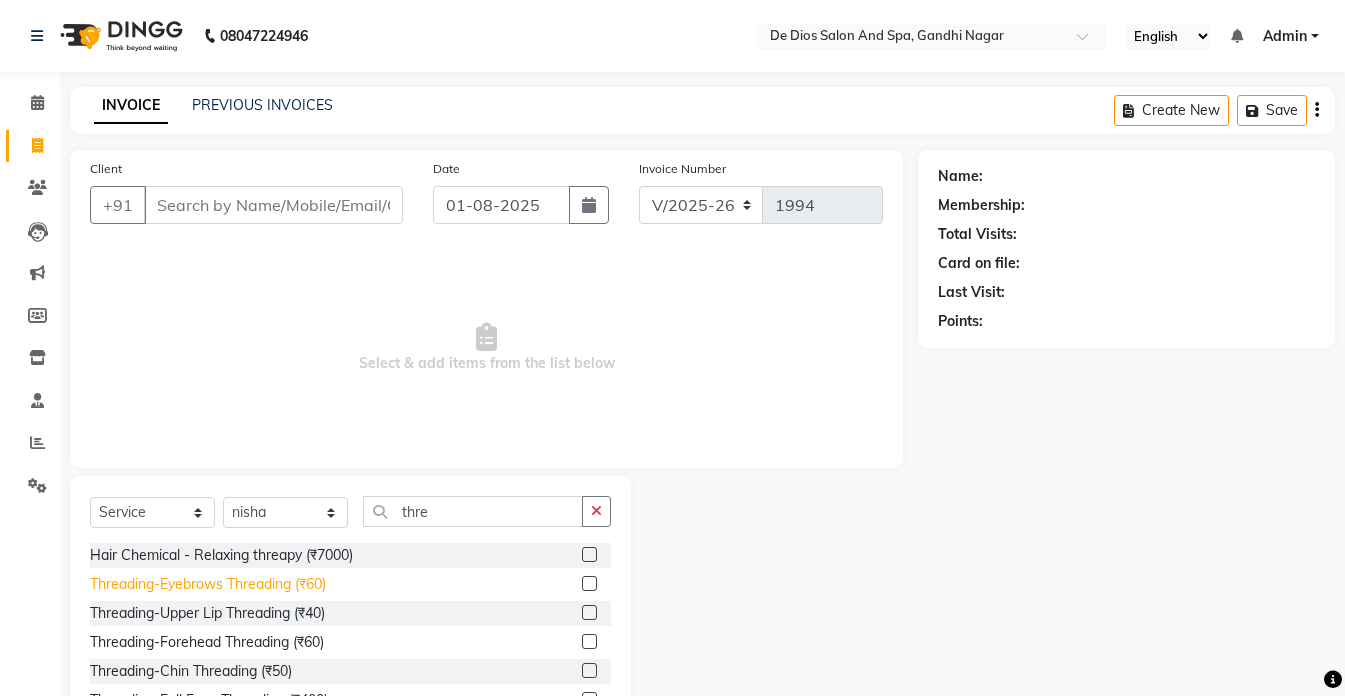 click on "Threading-Eyebrows Threading (₹60)" 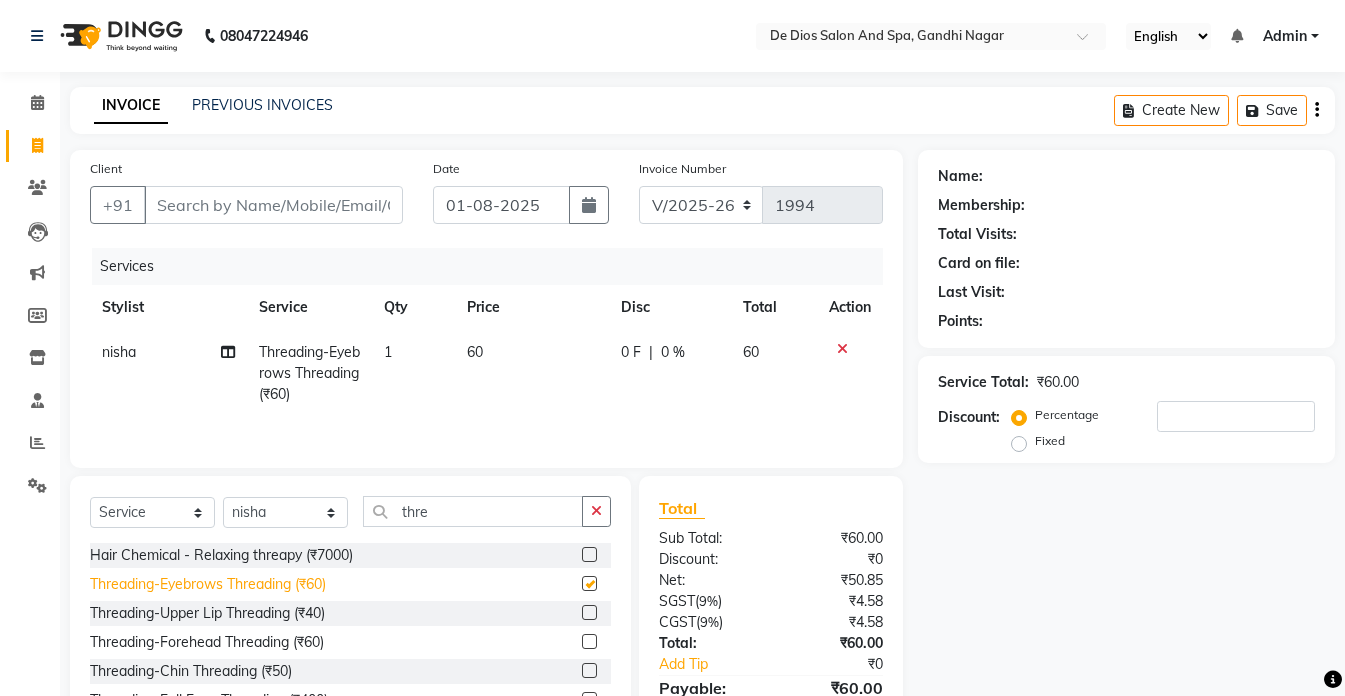checkbox on "false" 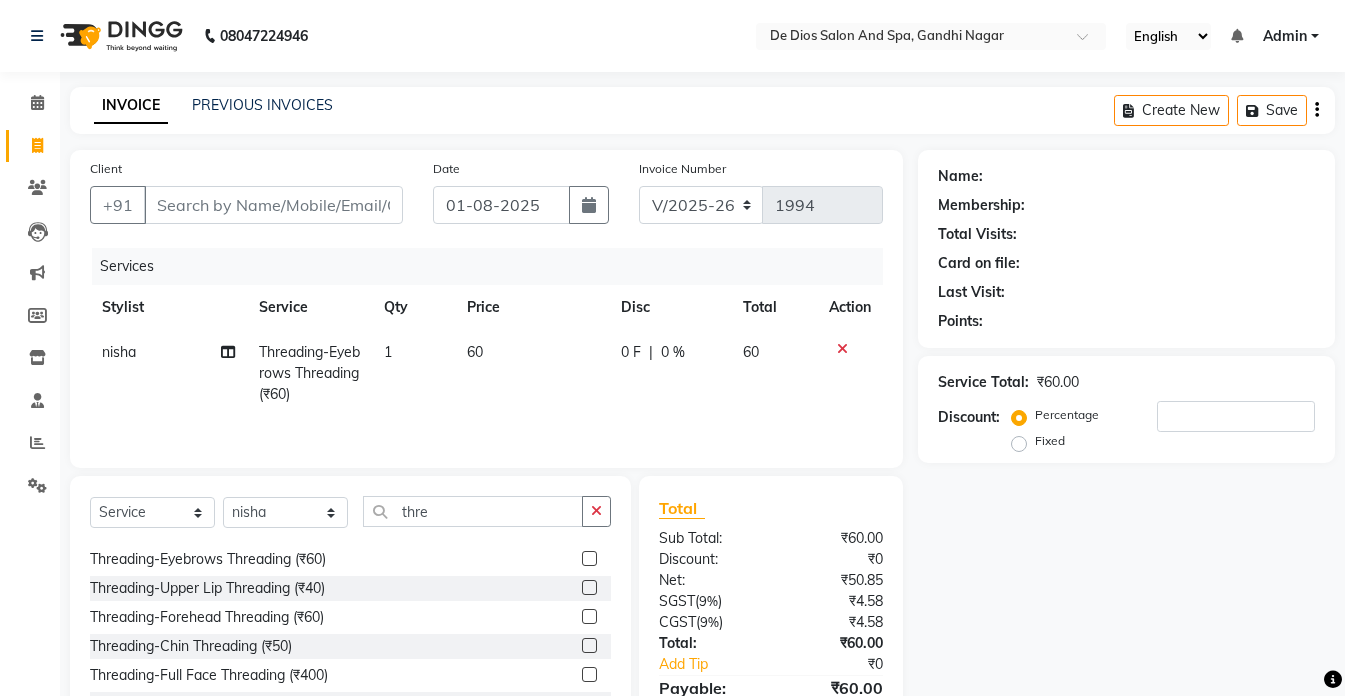 scroll, scrollTop: 32, scrollLeft: 0, axis: vertical 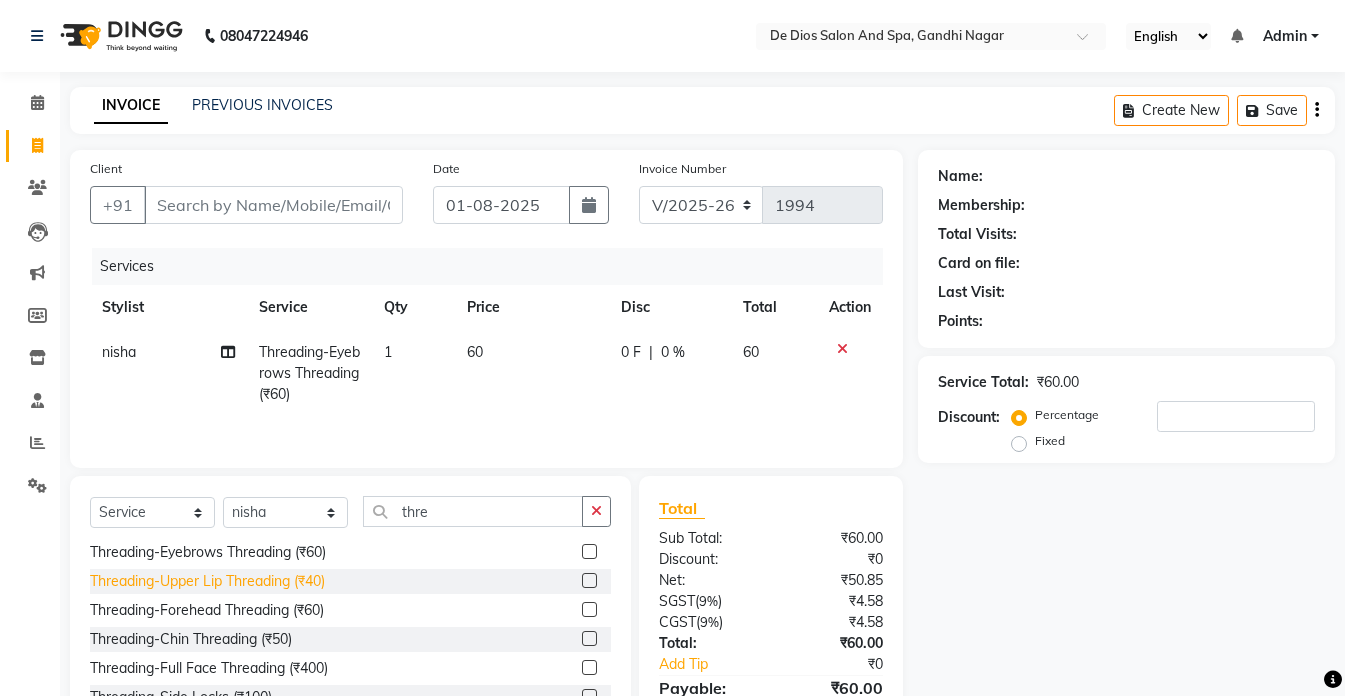 click on "Threading-Upper Lip Threading (₹40)" 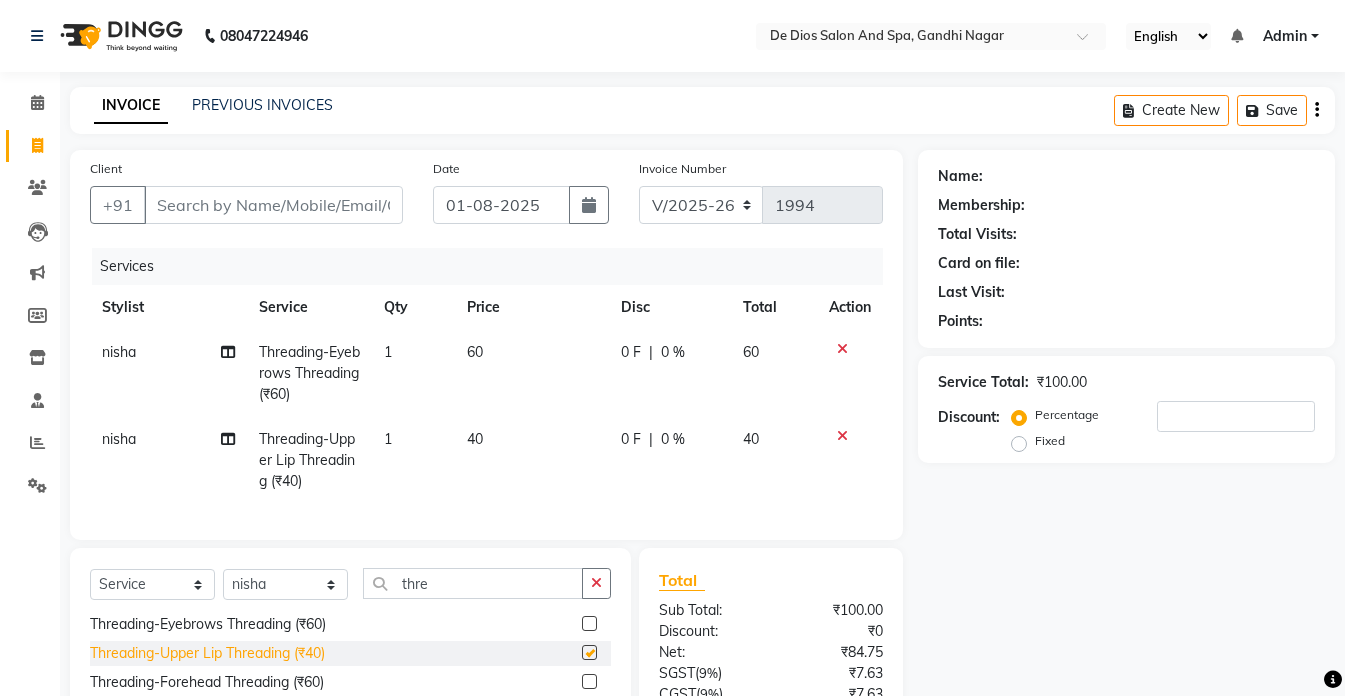 checkbox on "false" 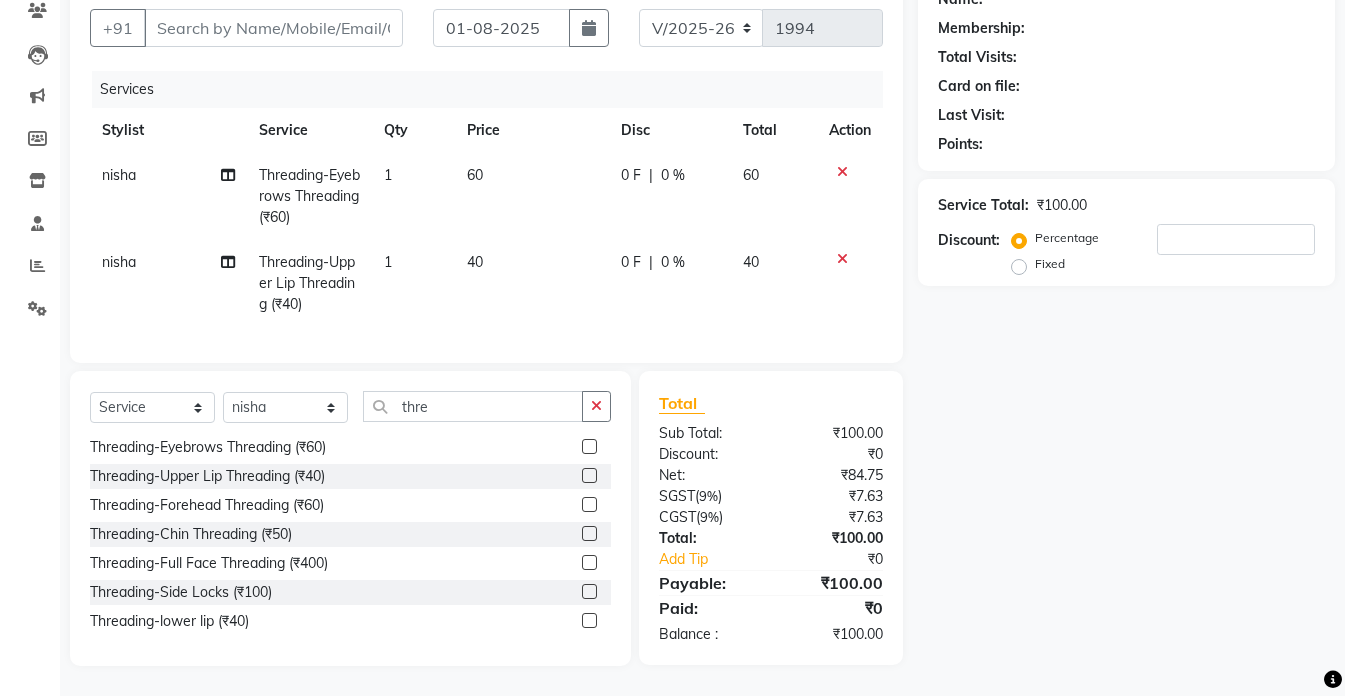 scroll, scrollTop: 192, scrollLeft: 0, axis: vertical 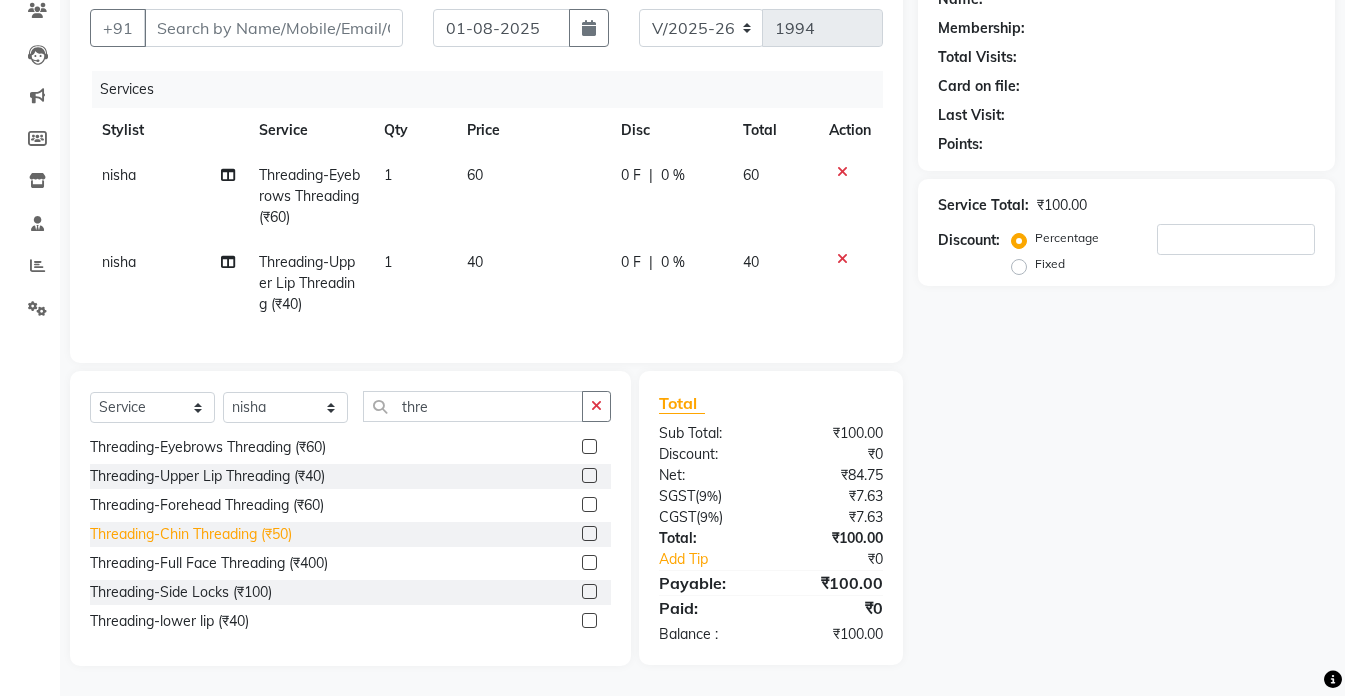 click on "Threading-Chin Threading (₹50)" 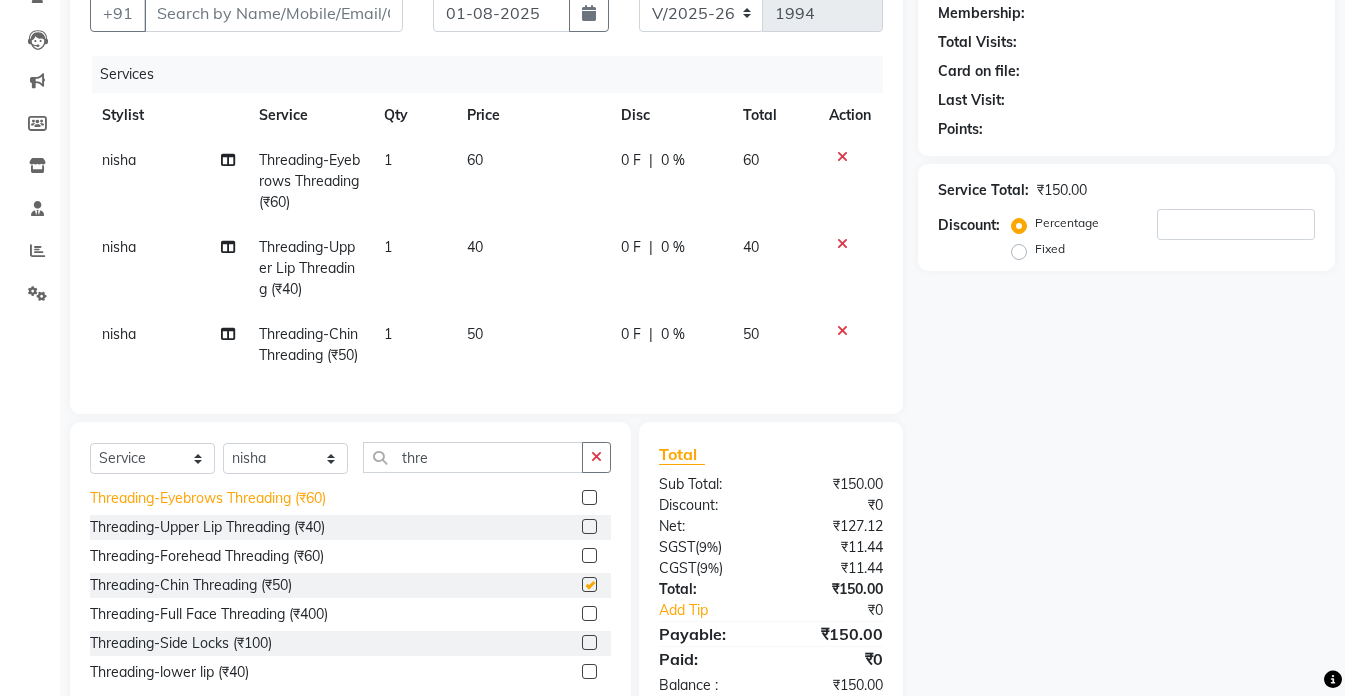 checkbox on "false" 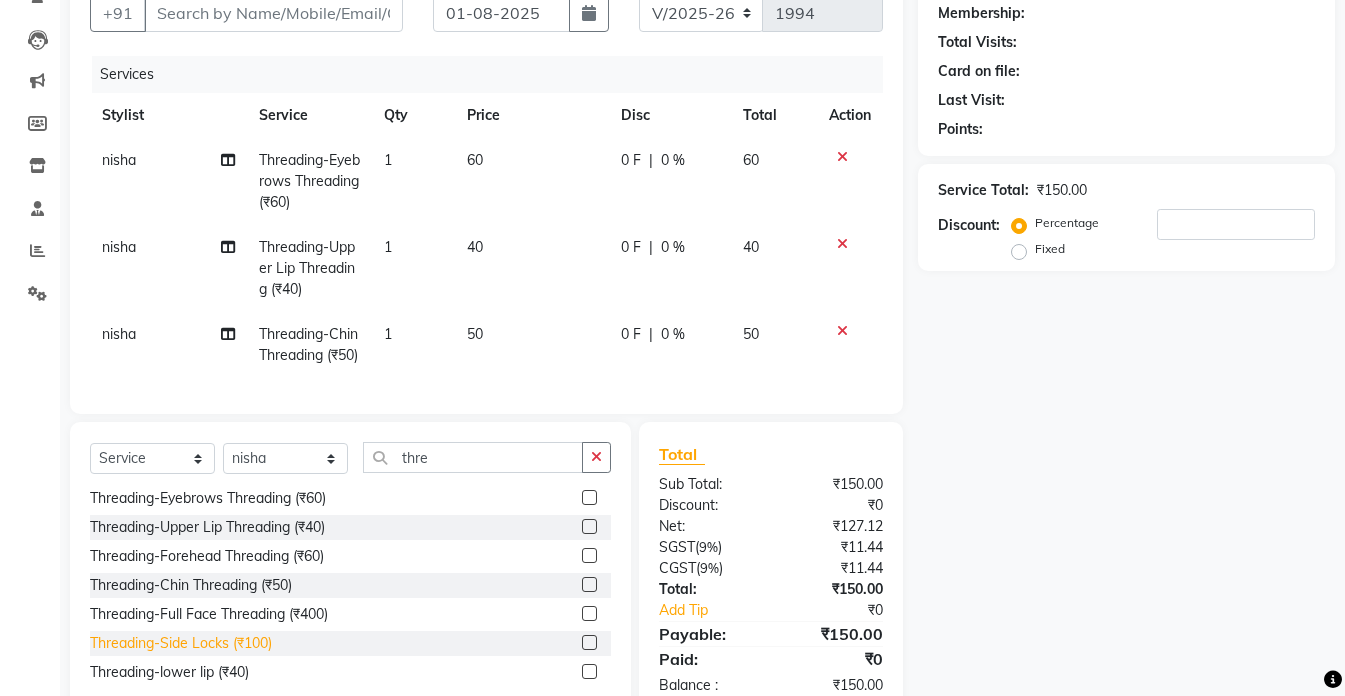 click on "Threading-Side Locks (₹100)" 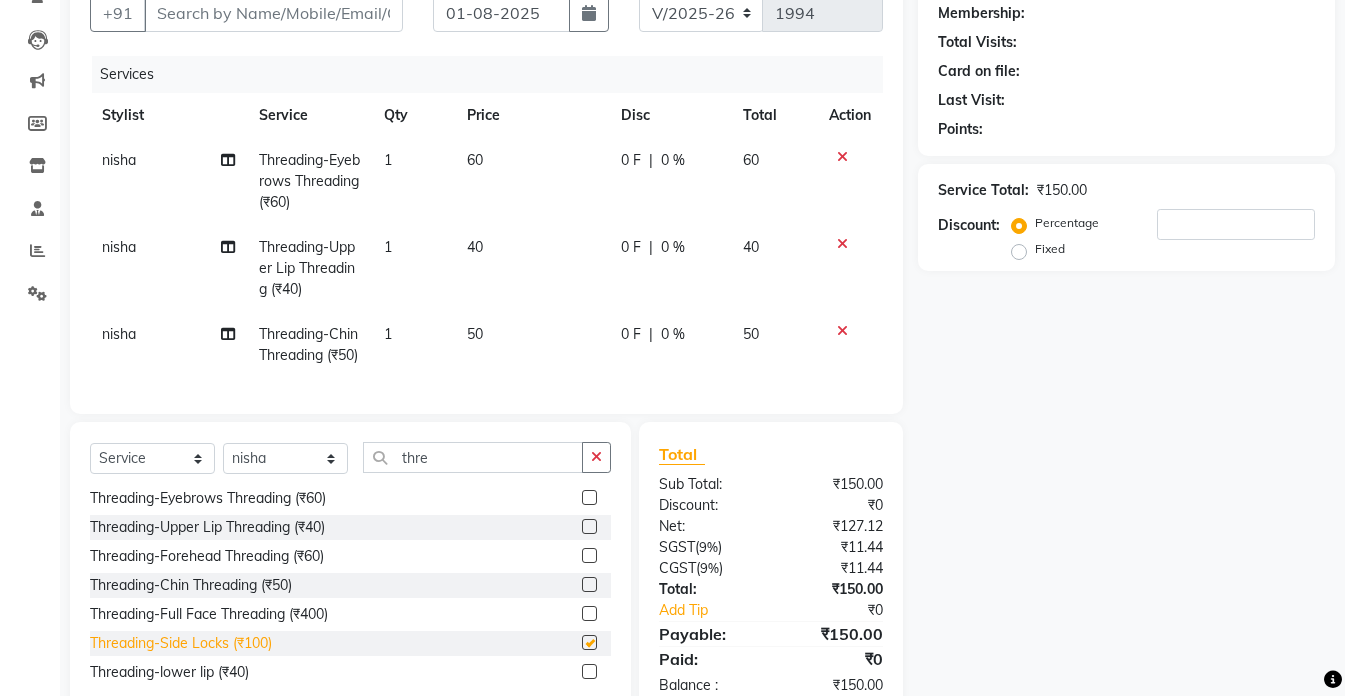 checkbox on "false" 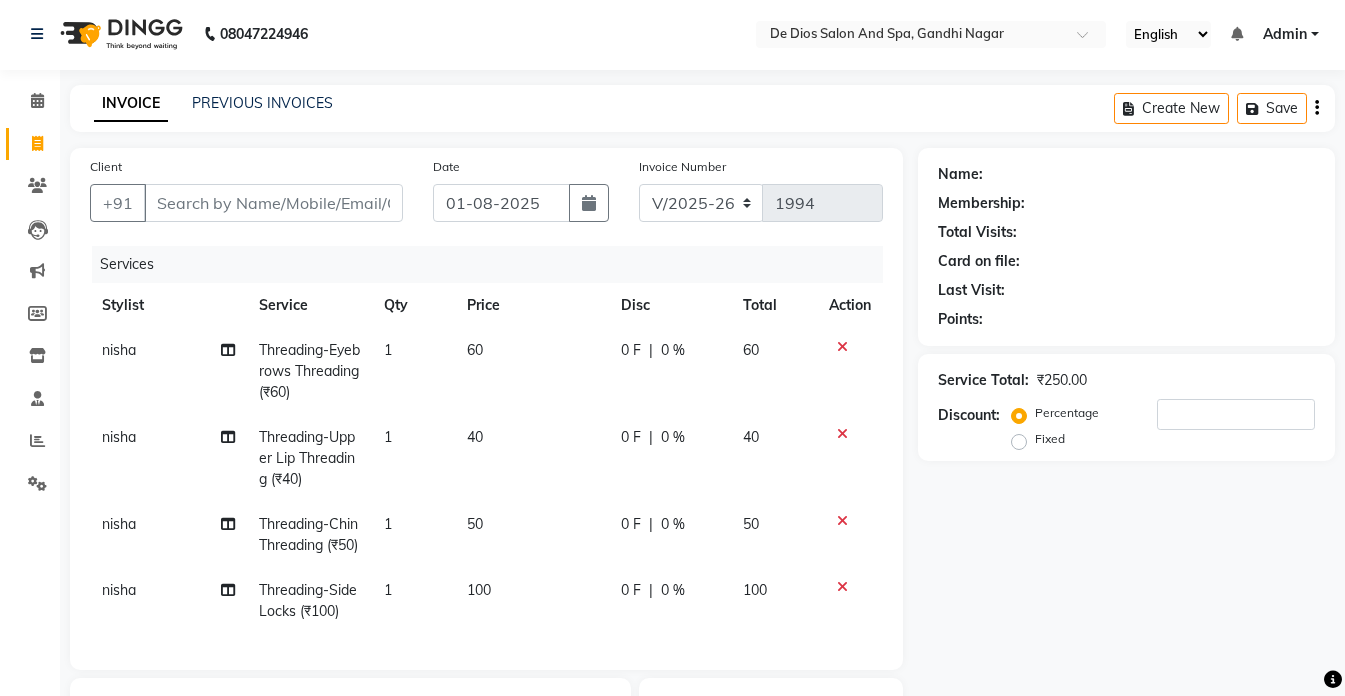 scroll, scrollTop: 0, scrollLeft: 0, axis: both 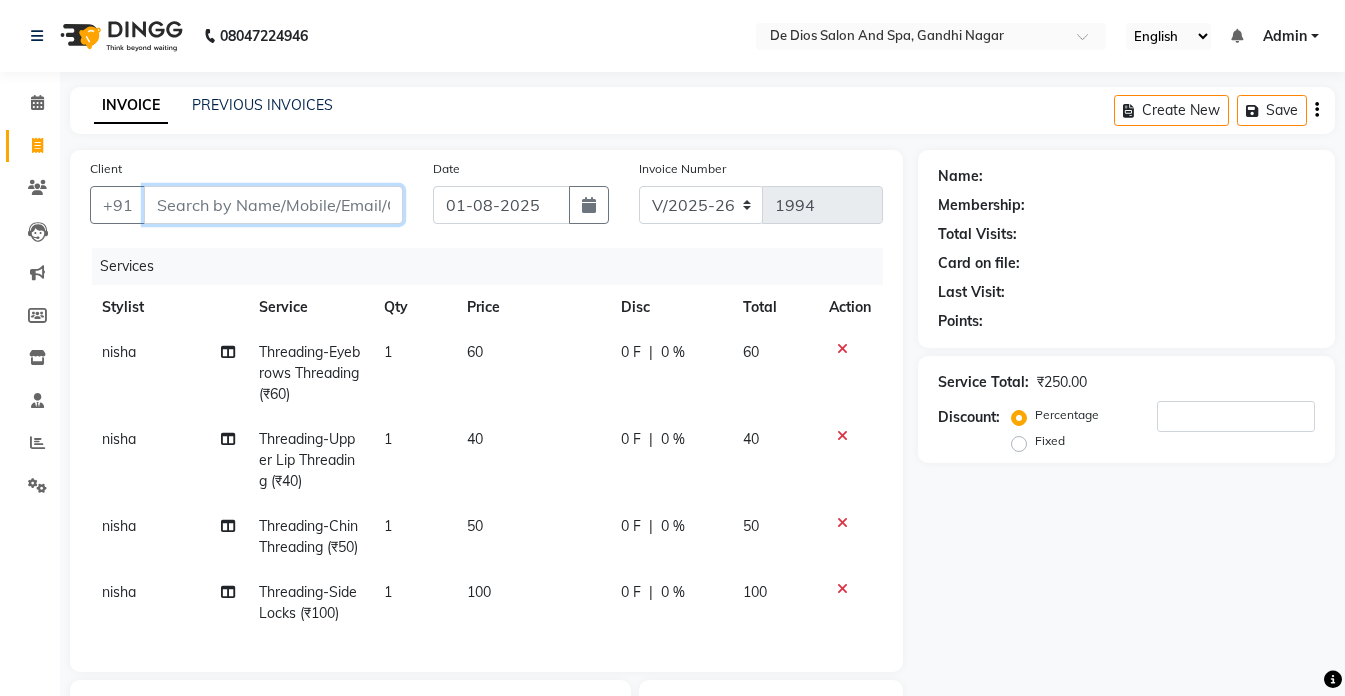click on "Client" at bounding box center [273, 205] 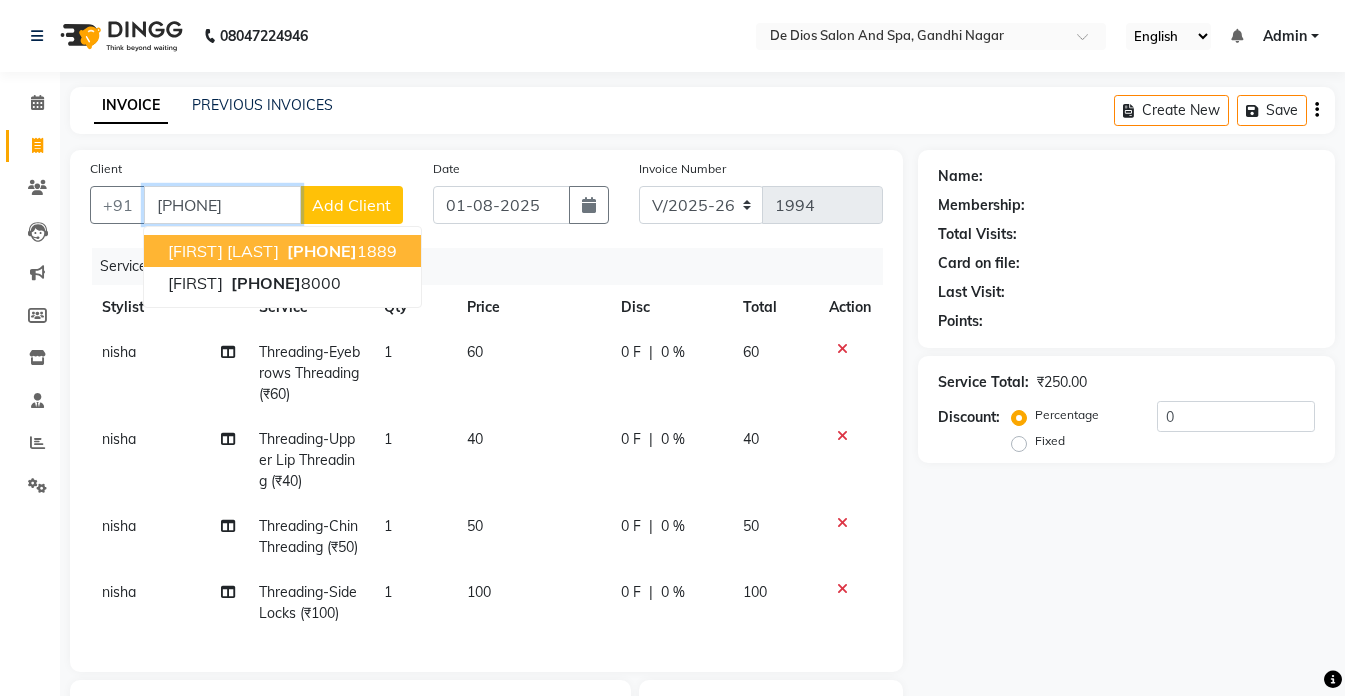 click on "[PHONE]" at bounding box center (322, 251) 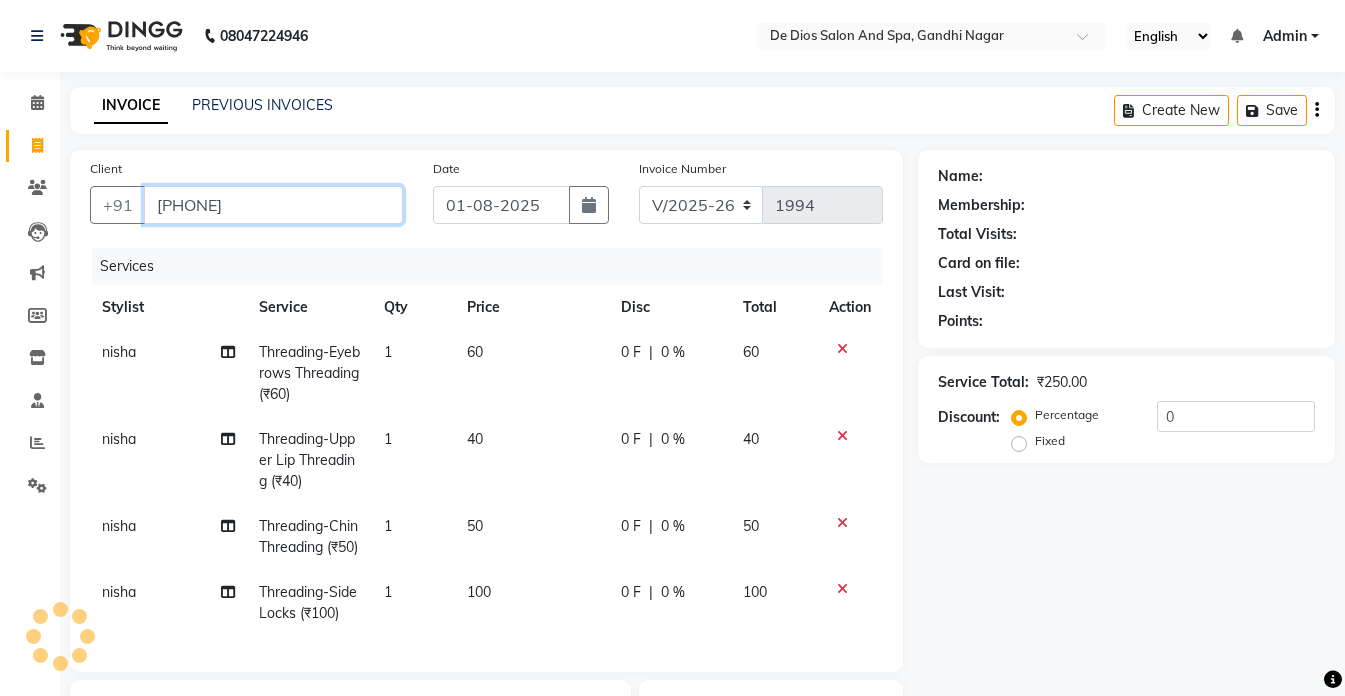 type on "[PHONE]" 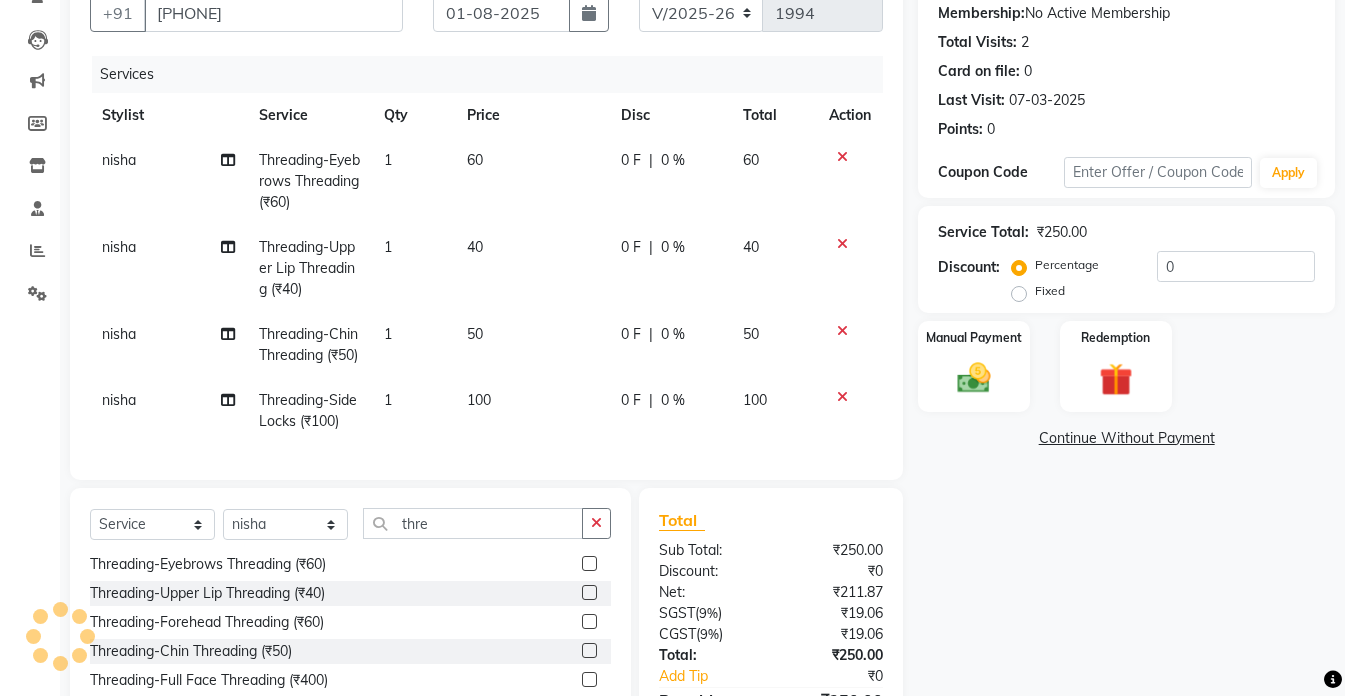 scroll, scrollTop: 200, scrollLeft: 0, axis: vertical 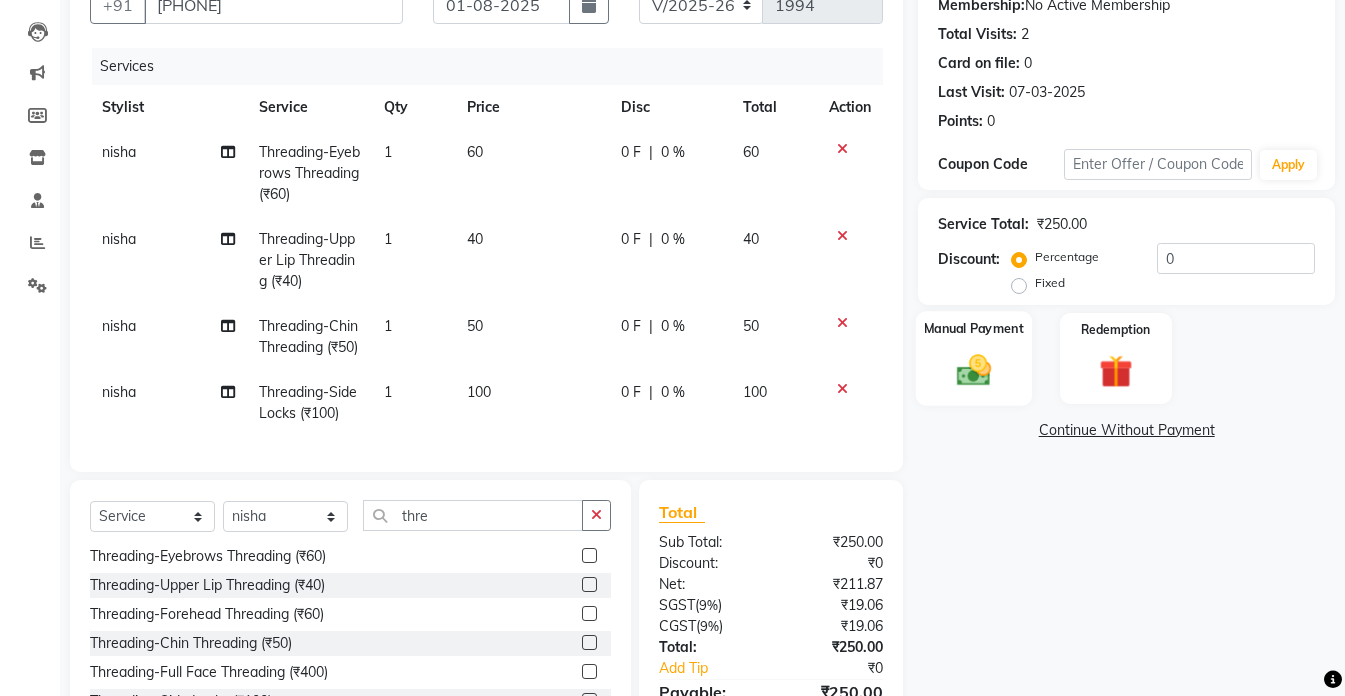 click 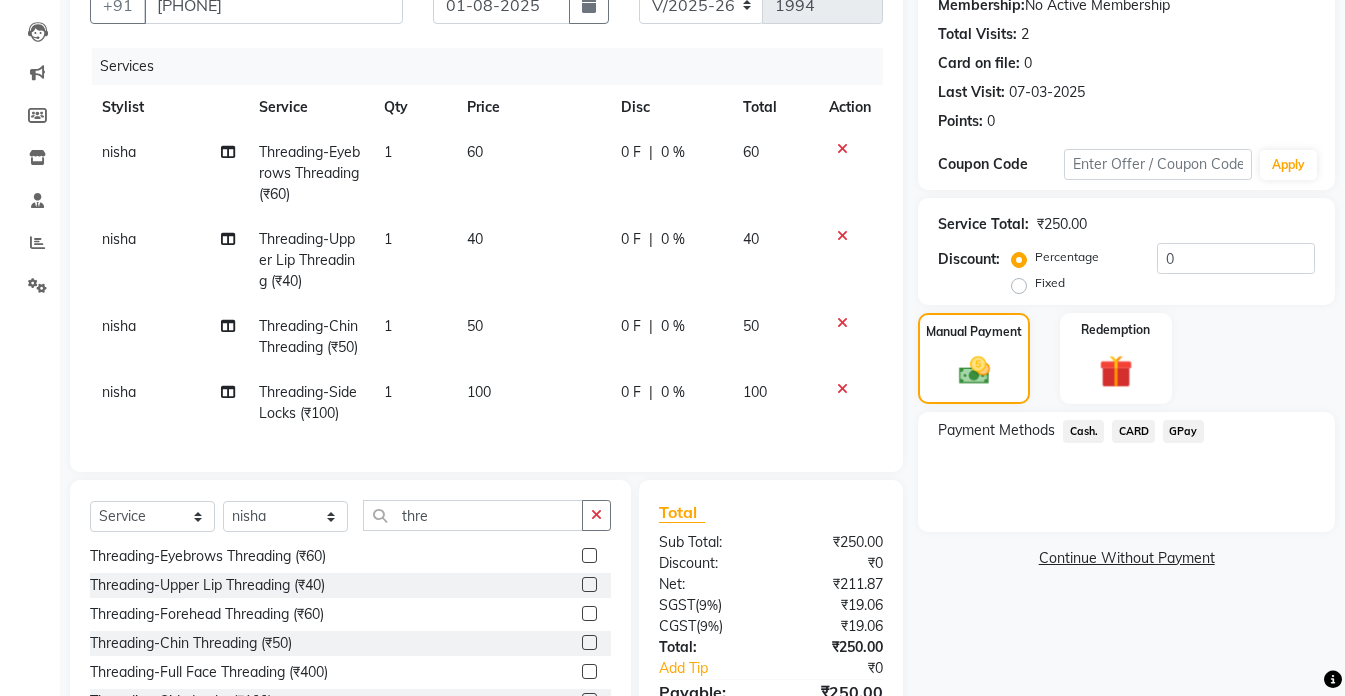 click on "Cash." 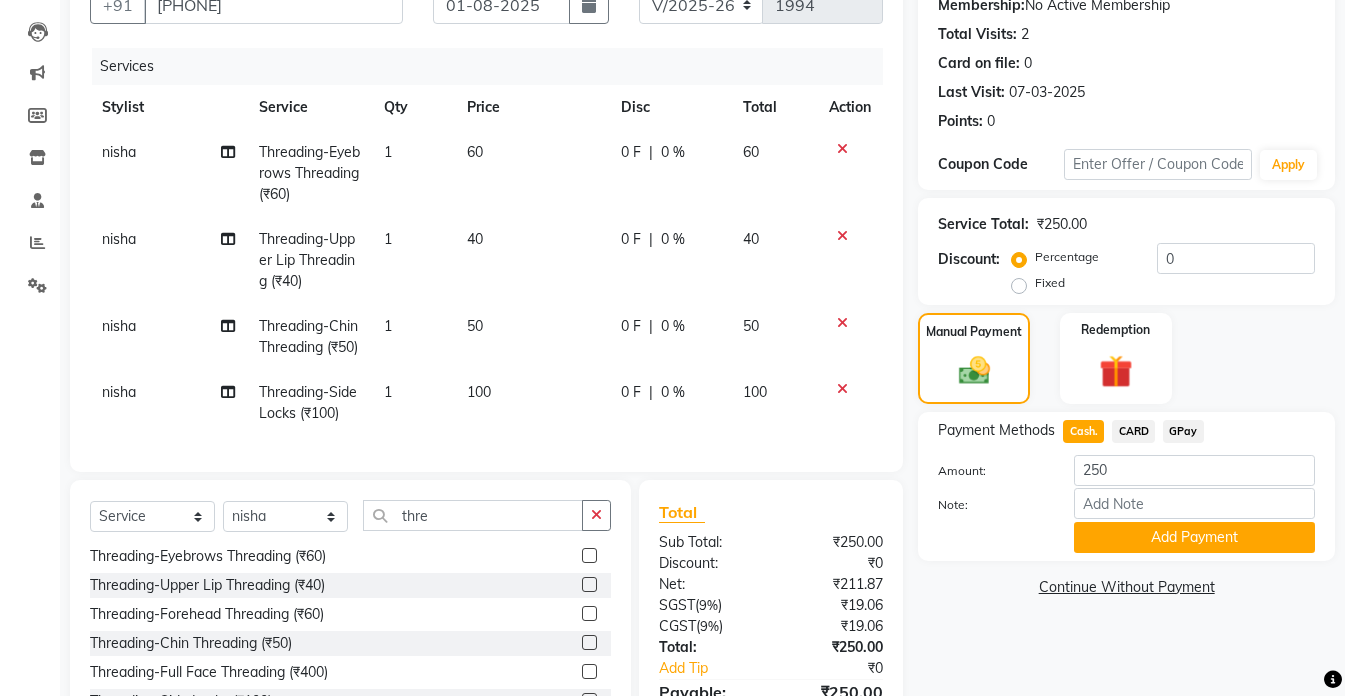 click 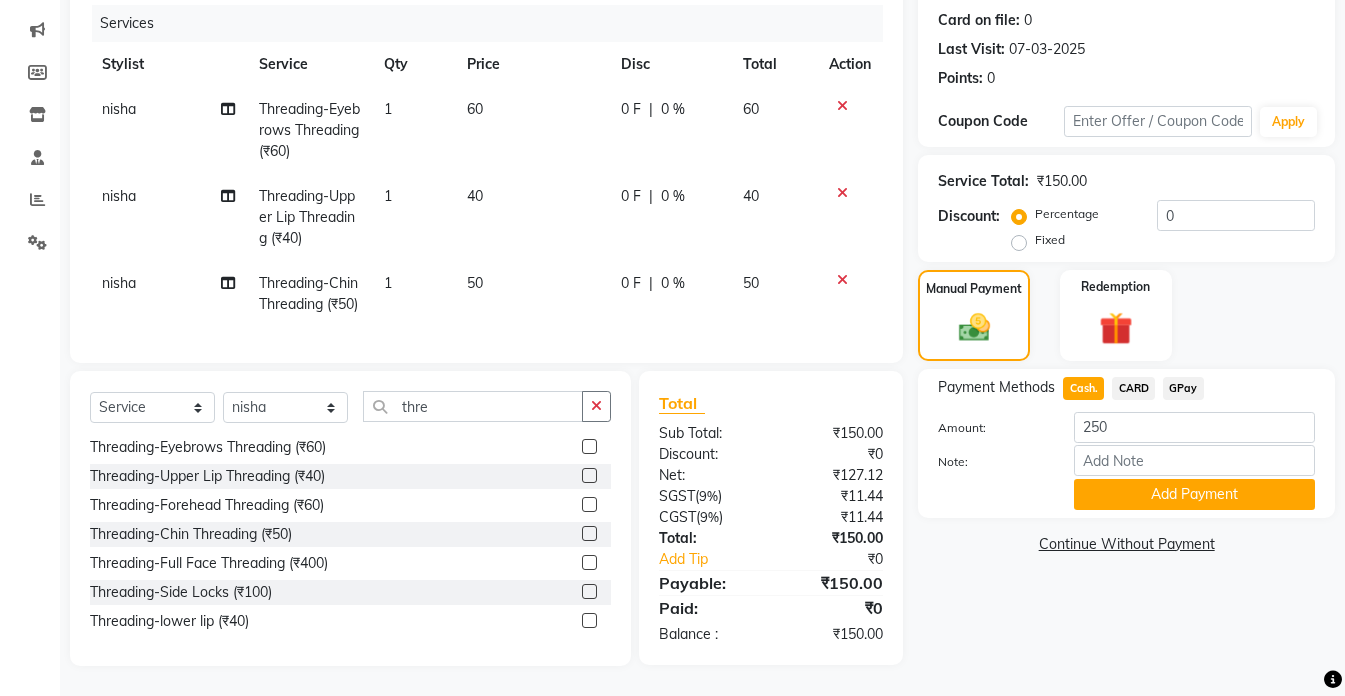 scroll, scrollTop: 279, scrollLeft: 0, axis: vertical 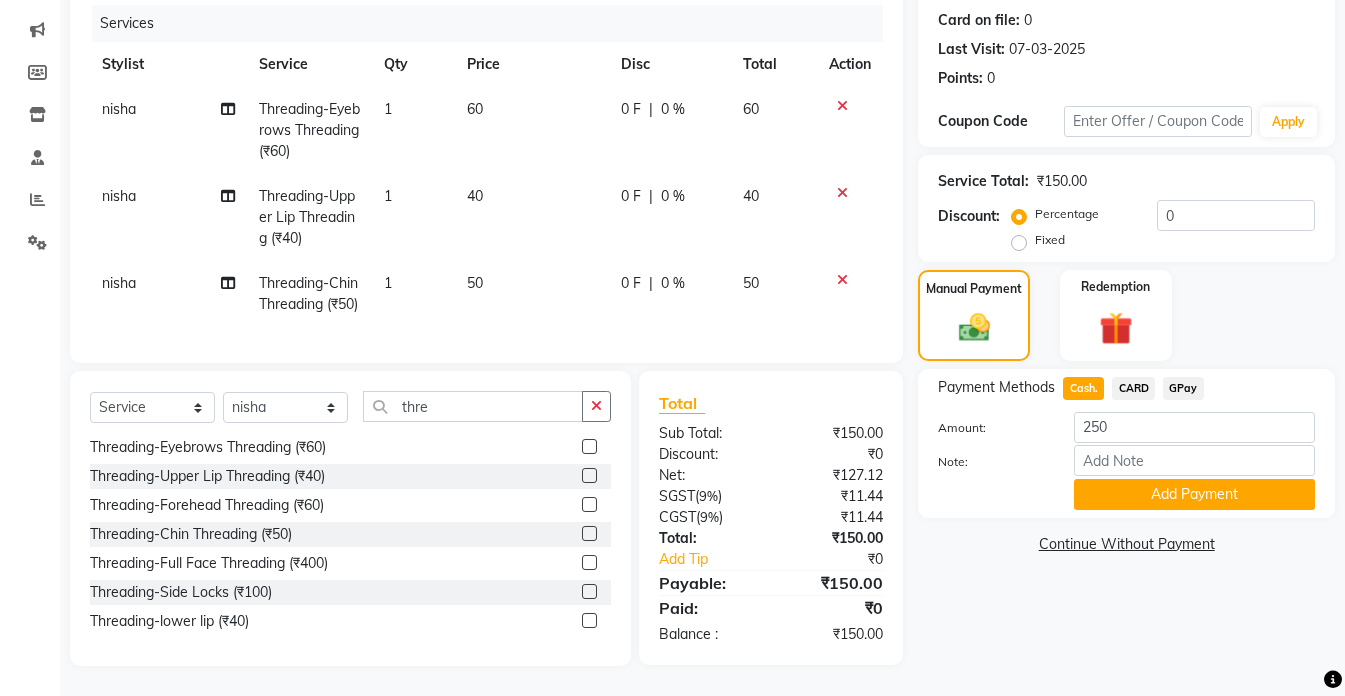 click on "Cash." 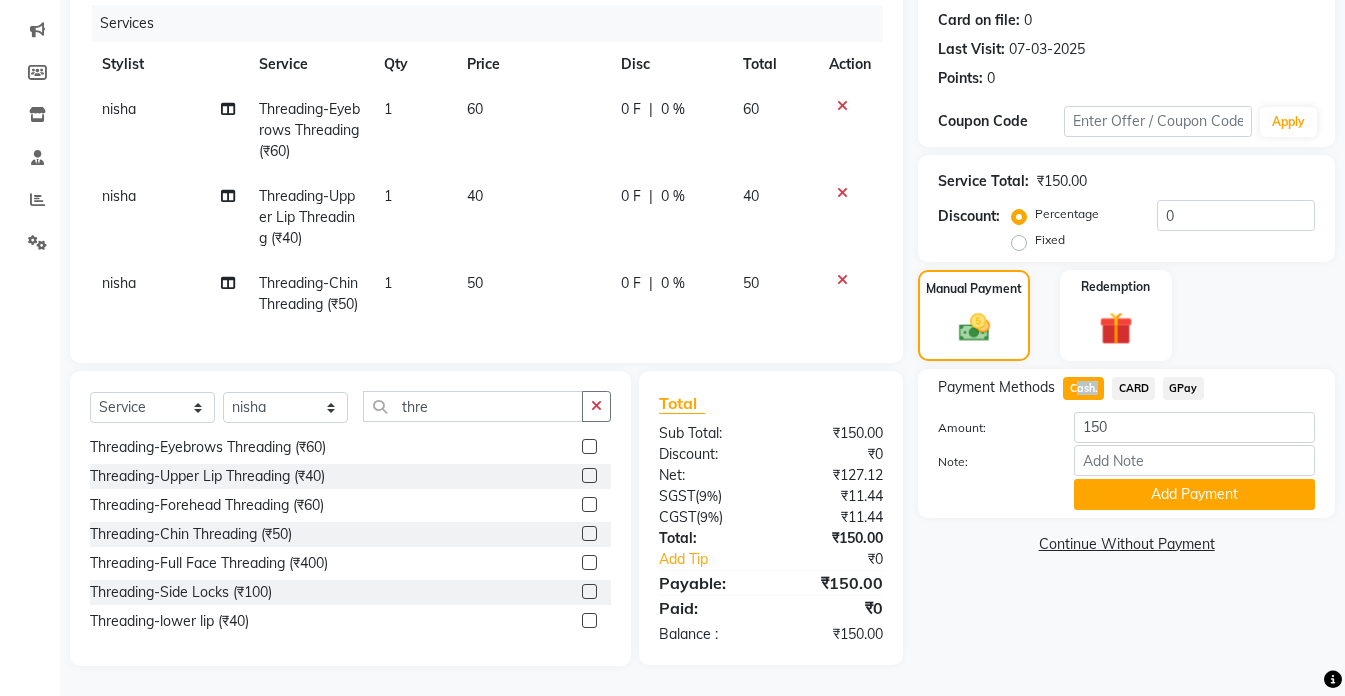 click on "Cash." 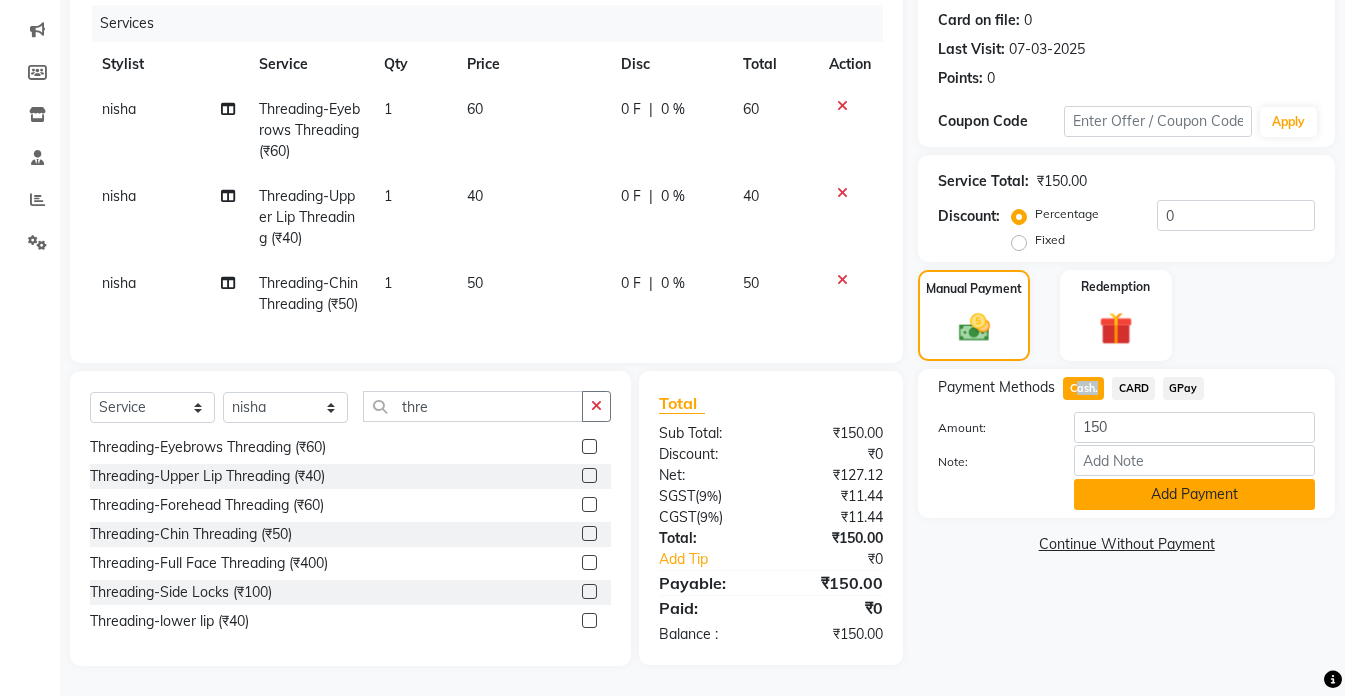 drag, startPoint x: 1087, startPoint y: 354, endPoint x: 1103, endPoint y: 459, distance: 106.21205 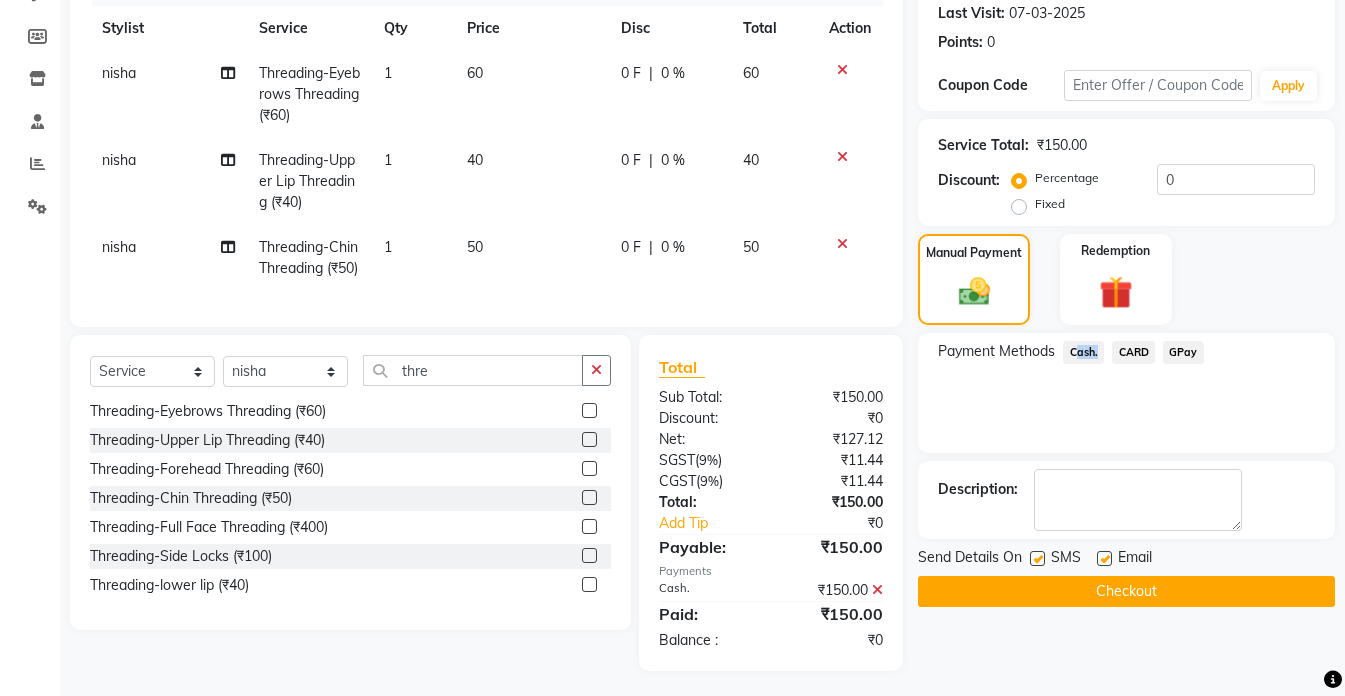 click on "Checkout" 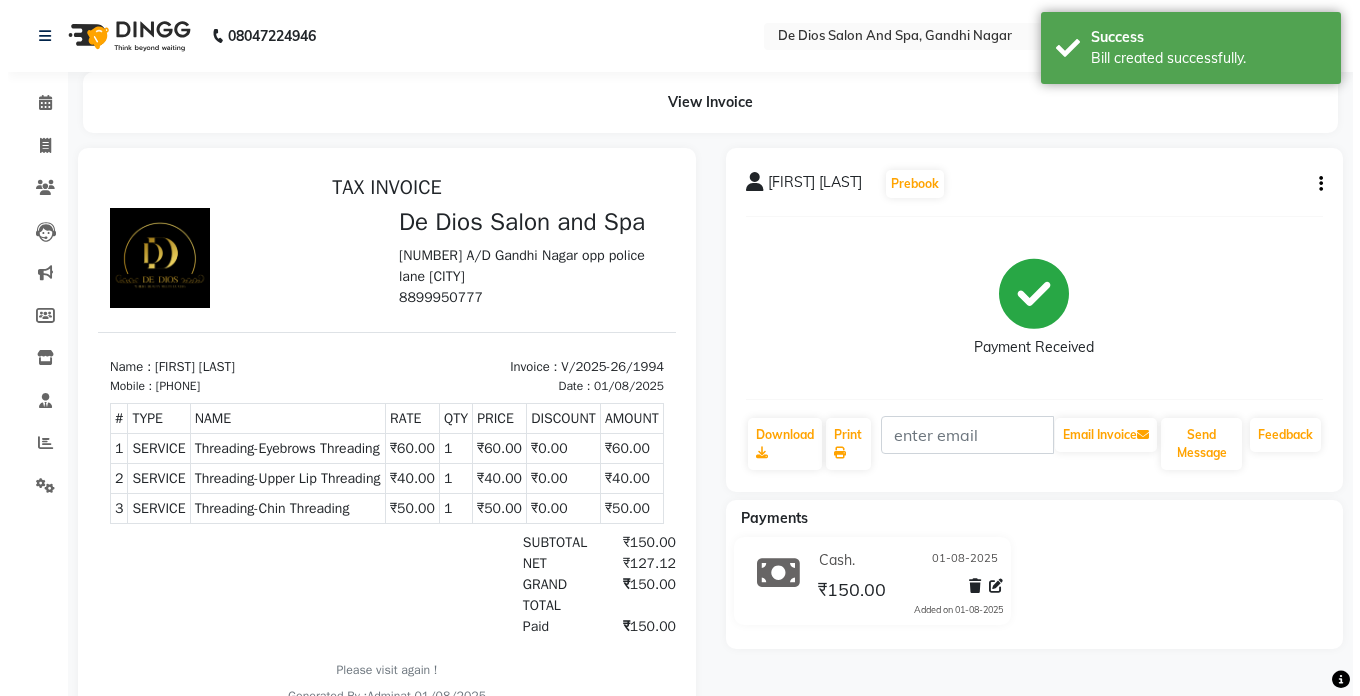 scroll, scrollTop: 0, scrollLeft: 0, axis: both 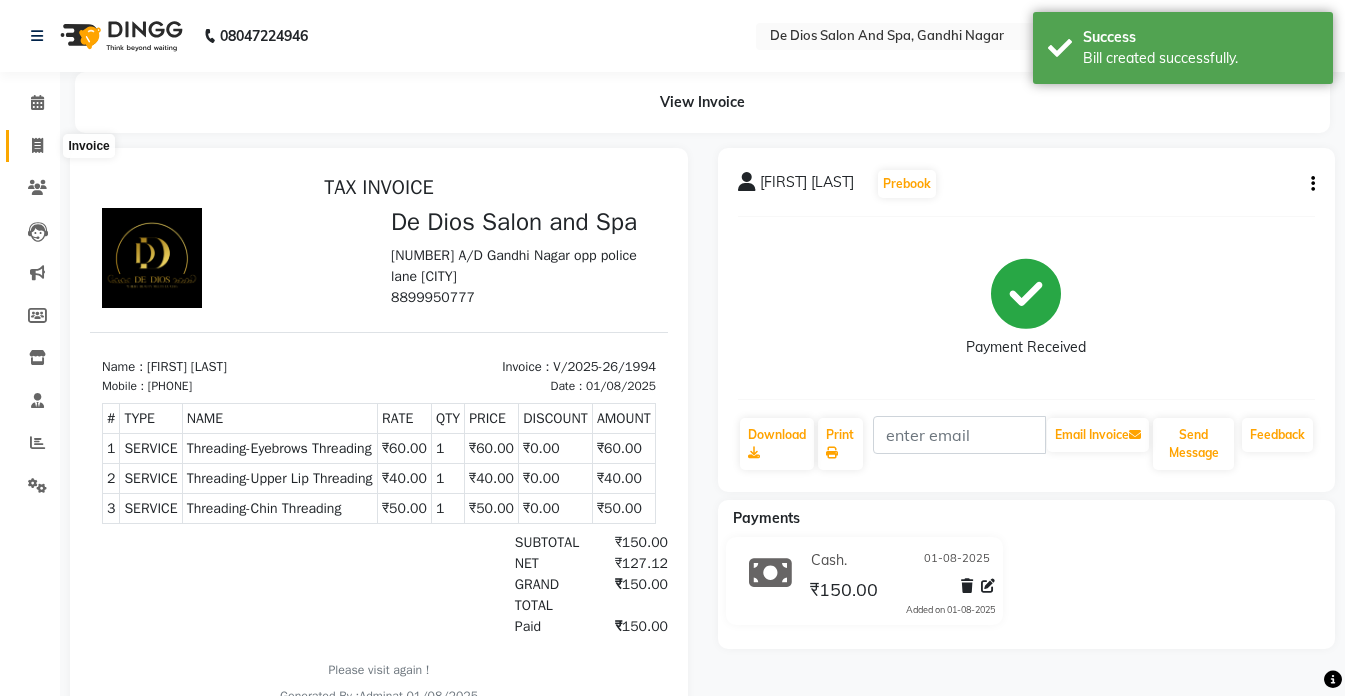 click 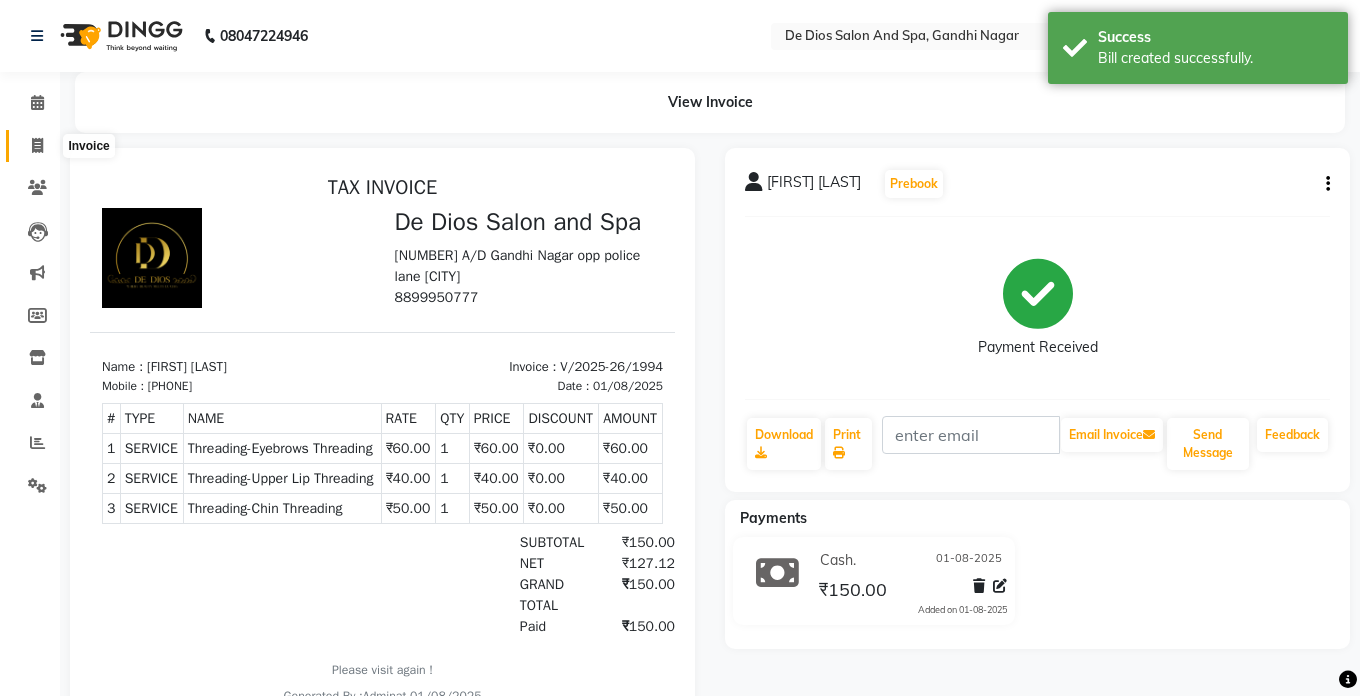 select on "6431" 